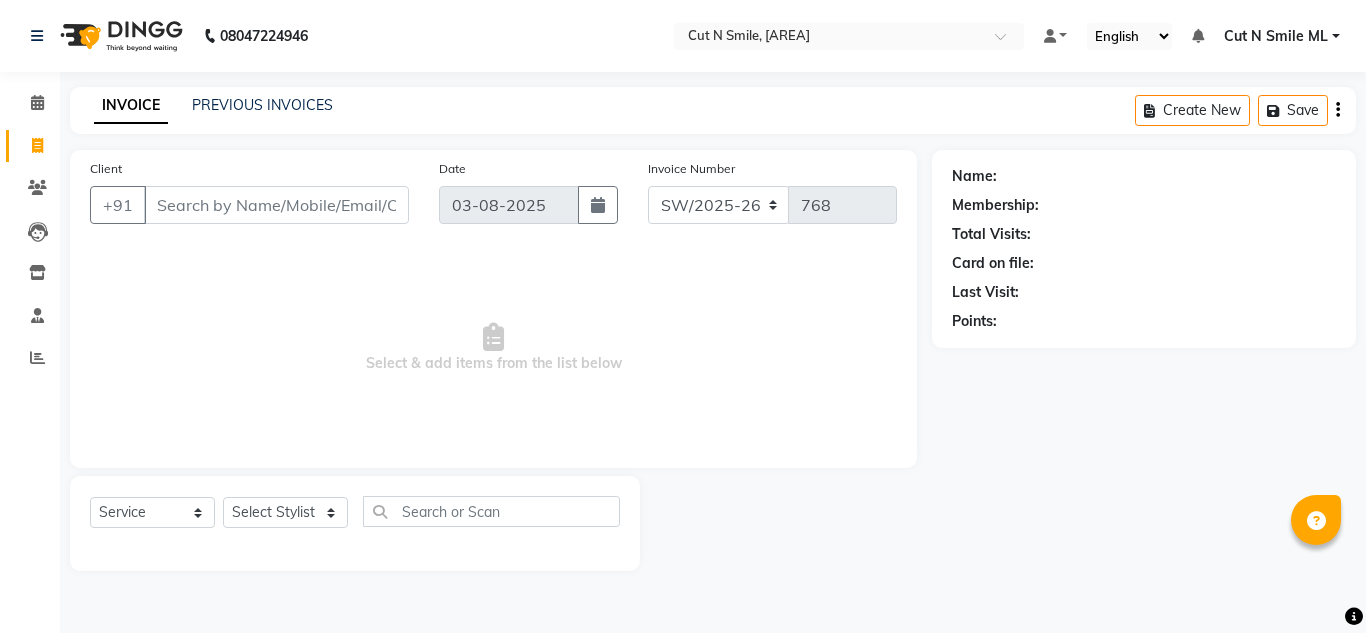 select on "7226" 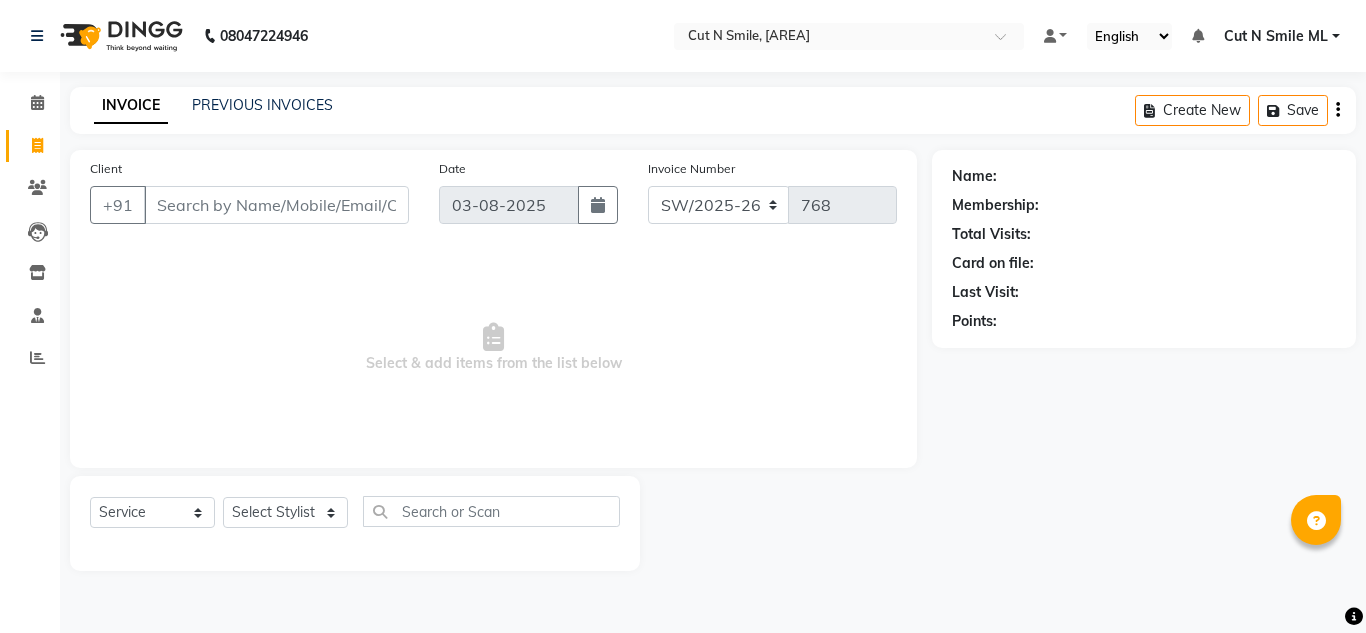 scroll, scrollTop: 0, scrollLeft: 0, axis: both 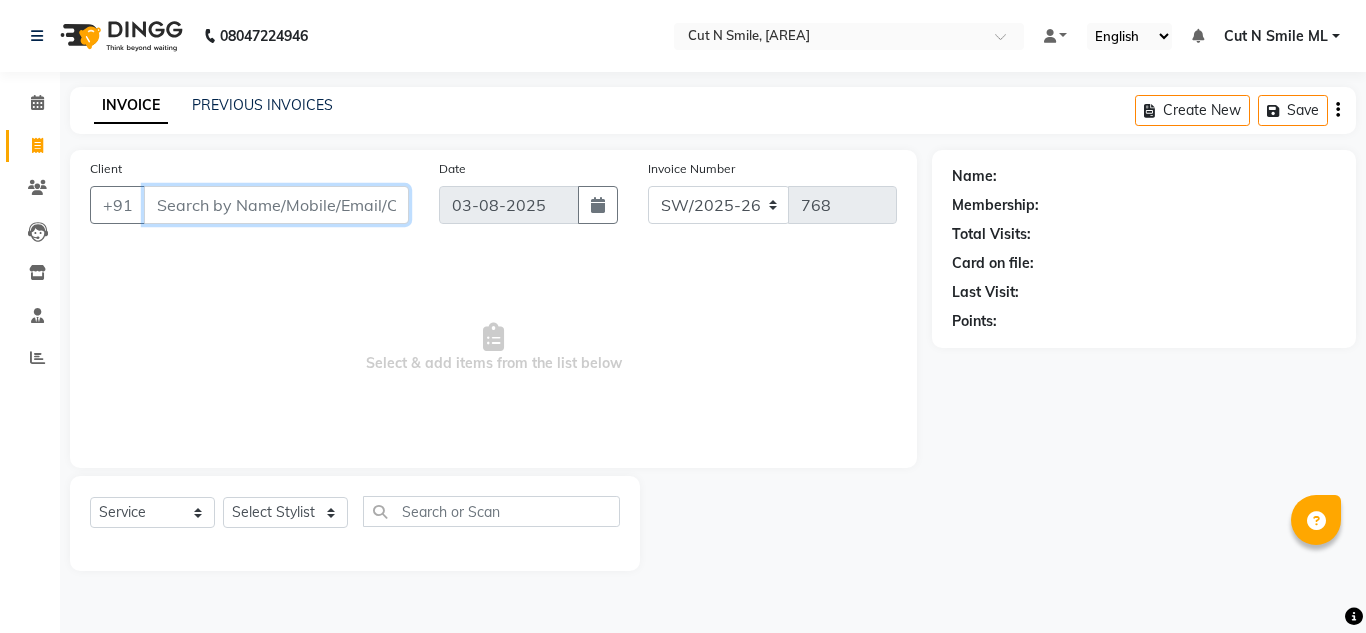 click on "Client" at bounding box center [276, 205] 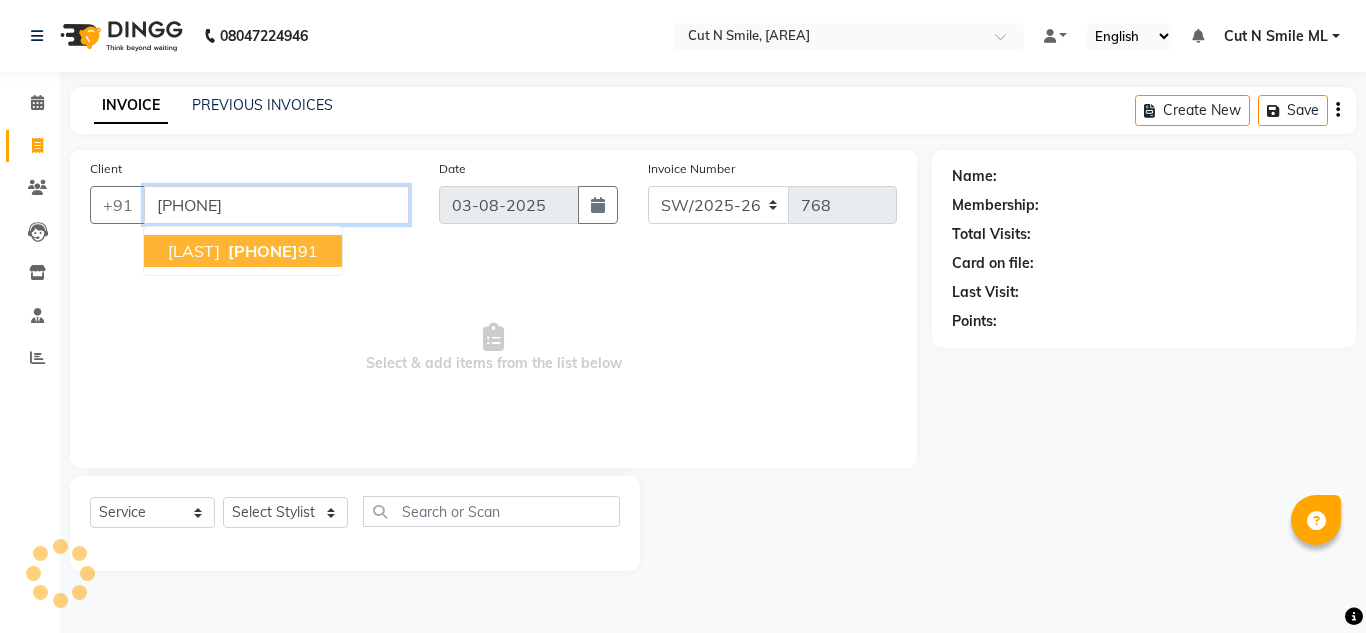 type on "[PHONE]" 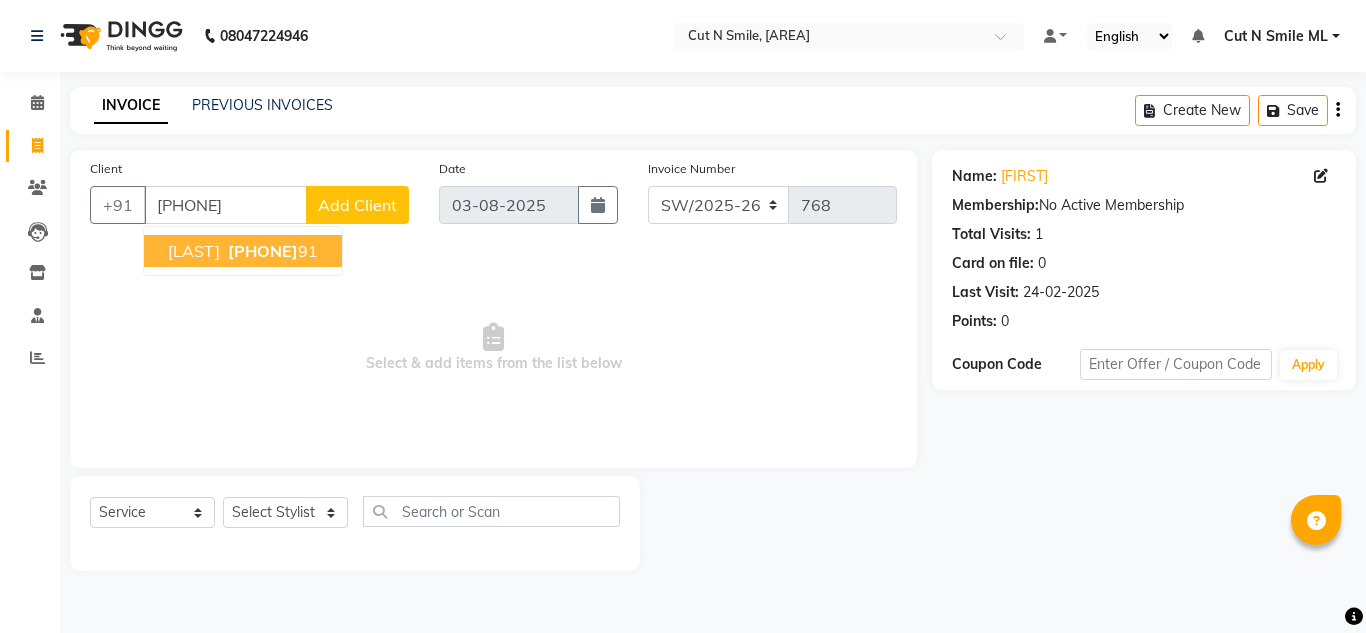 click on "[LAST]" at bounding box center (194, 251) 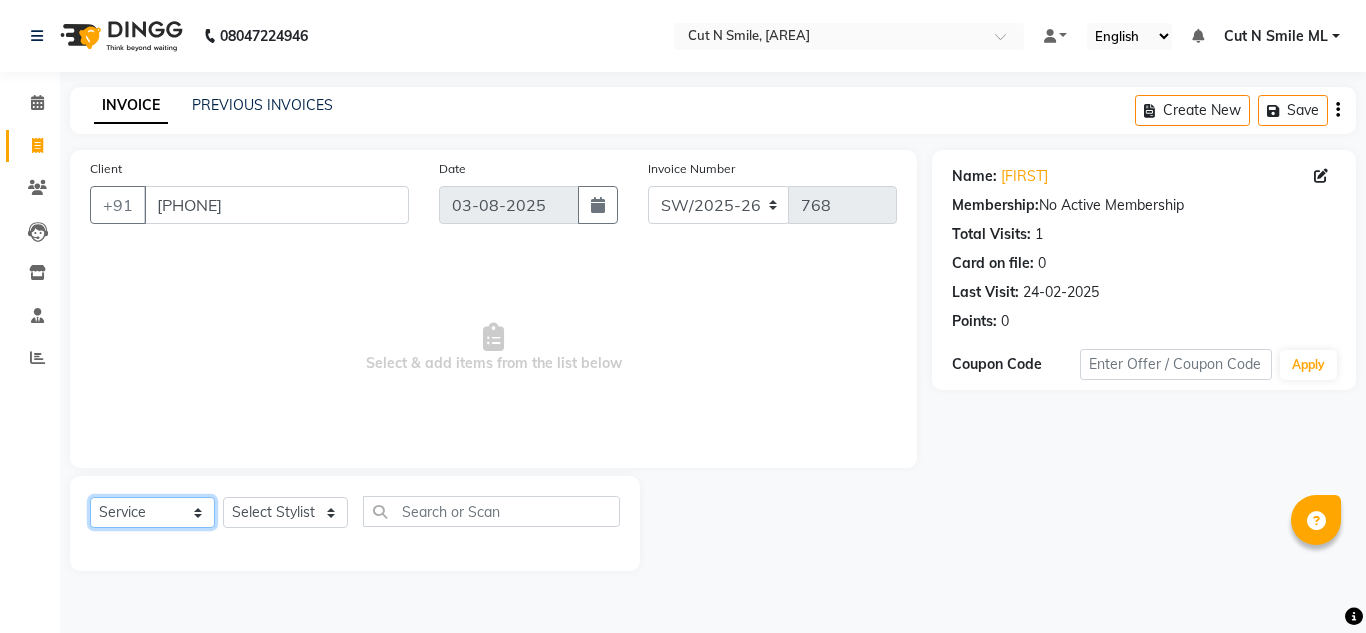 click on "Select  Service  Product  Membership  Package Voucher Prepaid Gift Card" 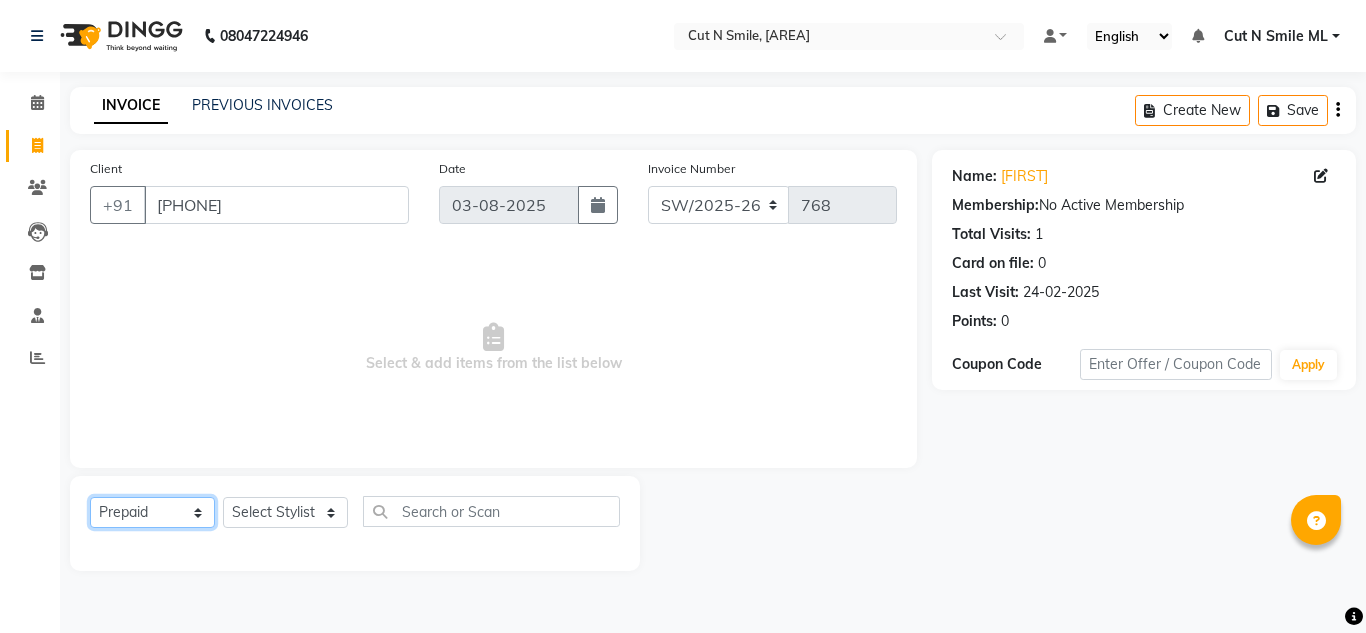 click on "Select  Service  Product  Membership  Package Voucher Prepaid Gift Card" 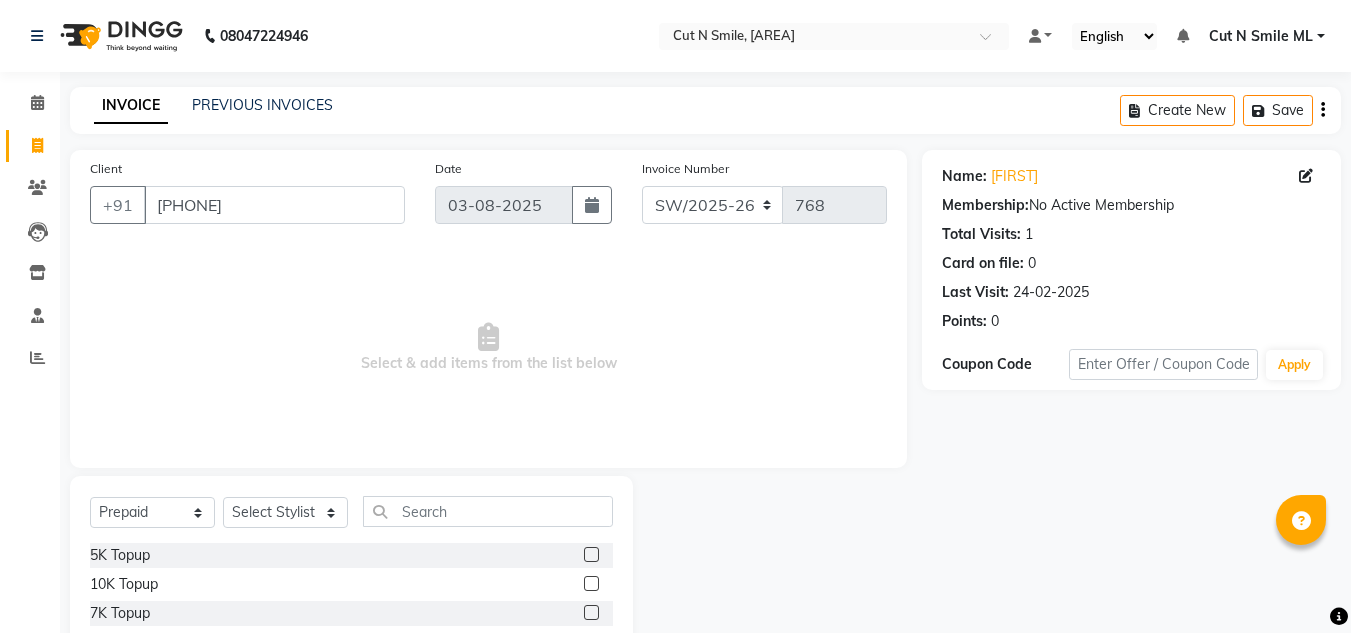 click 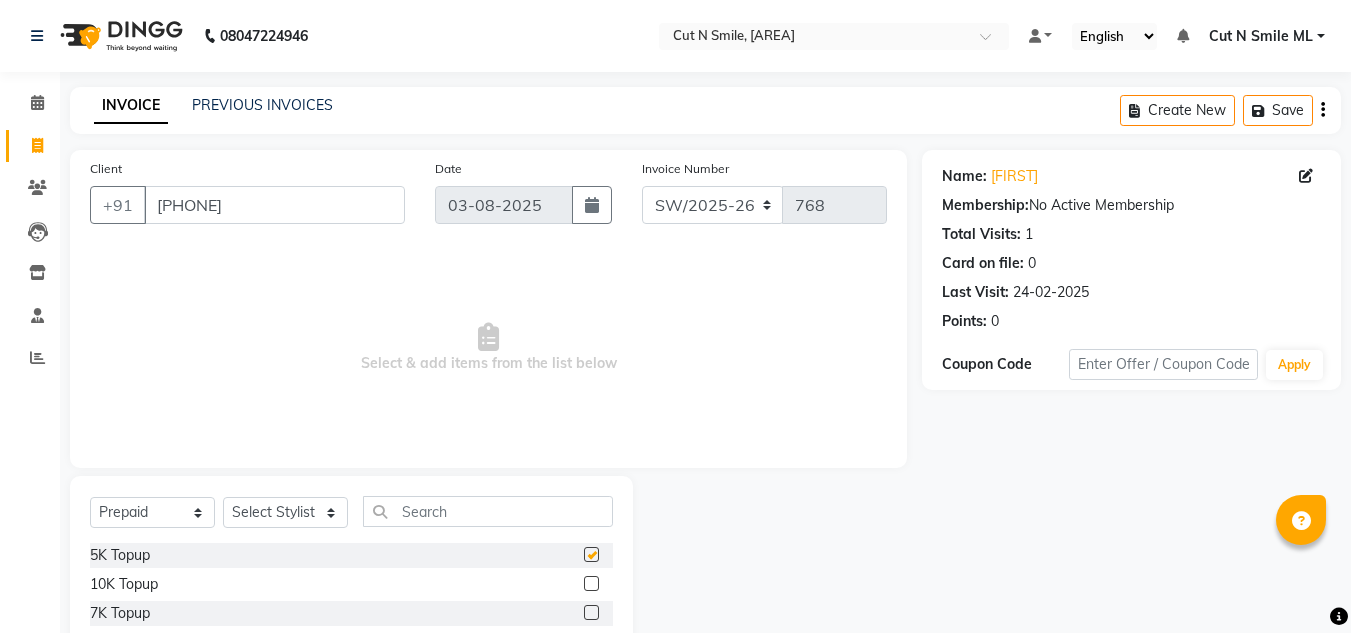 checkbox on "false" 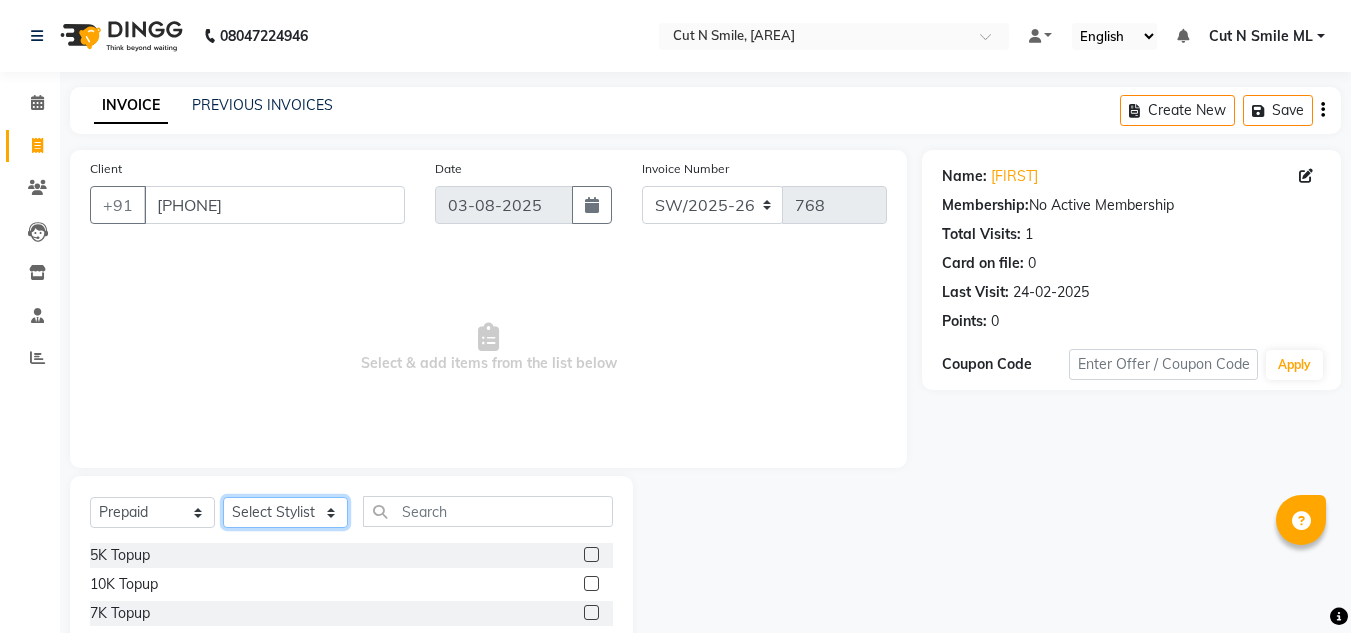 click on "Select Stylist Aarif 17M Adnan 9M Ajim 17M  Ali 17M Ali ML Alim ML Anjali 17M Armaan 17M Armaan 17O Arshad 17O Asahika ML Babbu ML  Cena 17M Chandrika 9M CNS 17 Malleshwaram CNS 9 Malleshwaram CNS Mahalakshmi Layout Cut N Smile 17O Deena 9M Dharani 17M  Fahim 9M Firoz ML Ganesh 9M Ganga 9M Govind ML Jessy 17M Madhu Thakur 17O Manjunath 17M Meena ML Mercy ML Mohammed 17M Monika 17M Mosim ML Nabijan 9M Nagrathna 9M Naveed 17M Pankaj 17M  Pavan Pavithra 9M Prashanth 9M Raghu 17M Rahil 9M Rajan ML Raju 9M Ranjith 9M Raza Raza 17M Riyaz 17O Sandeep 9M Sangeetha 17M Shakeel 17ML Shakir ML Shameem 17M Sharafath ML Sharanya  Sharanya ML SHubham 17M Sopna ML Sushila Suvarna 17M Tanjua 9M Teja 17M Tofeek 9M Tulsi 17O Viresh 17M Vishal 17M Vishal Bhatti 17O  Wasim ML" 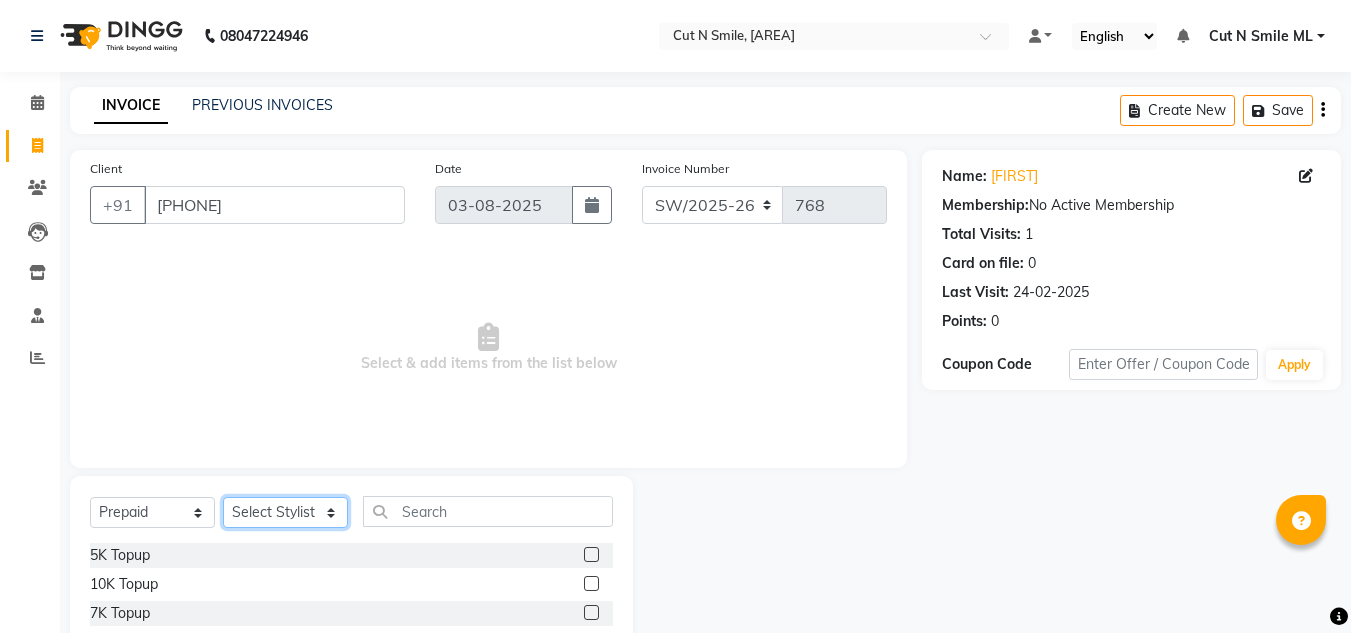 select on "60592" 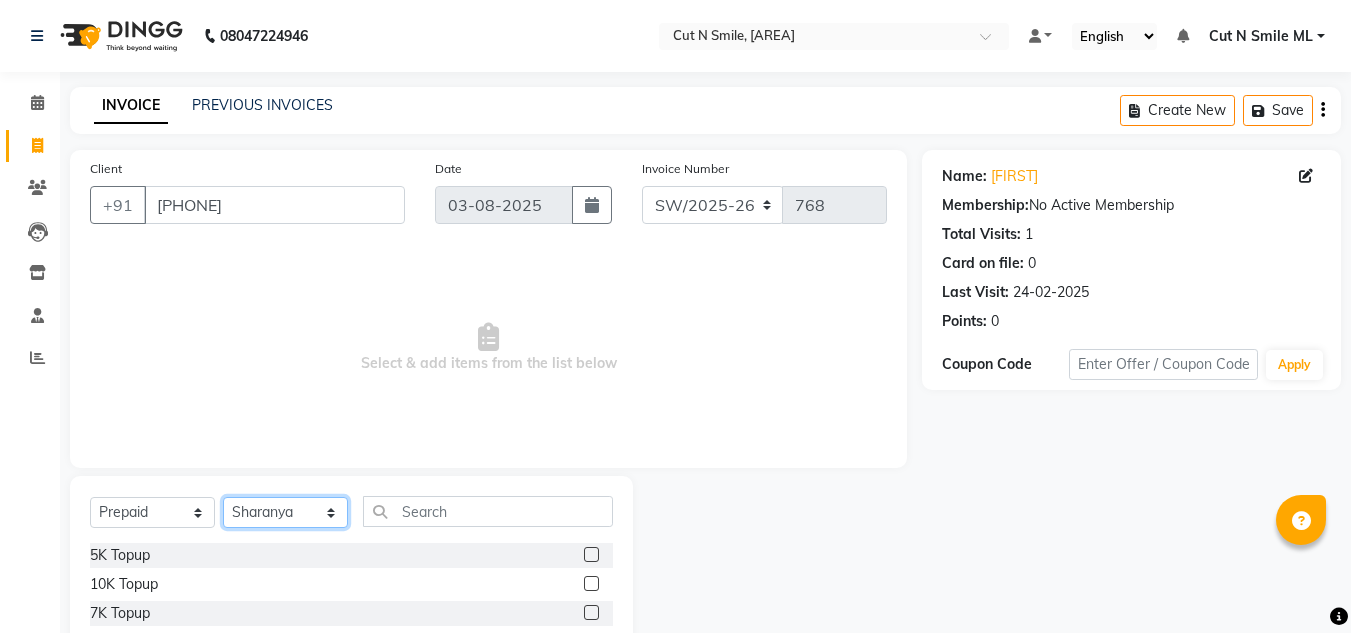 click on "Select Stylist Aarif 17M Adnan 9M Ajim 17M  Ali 17M Ali ML Alim ML Anjali 17M Armaan 17M Armaan 17O Arshad 17O Asahika ML Babbu ML  Cena 17M Chandrika 9M CNS 17 Malleshwaram CNS 9 Malleshwaram CNS Mahalakshmi Layout Cut N Smile 17O Deena 9M Dharani 17M  Fahim 9M Firoz ML Ganesh 9M Ganga 9M Govind ML Jessy 17M Madhu Thakur 17O Manjunath 17M Meena ML Mercy ML Mohammed 17M Monika 17M Mosim ML Nabijan 9M Nagrathna 9M Naveed 17M Pankaj 17M  Pavan Pavithra 9M Prashanth 9M Raghu 17M Rahil 9M Rajan ML Raju 9M Ranjith 9M Raza Raza 17M Riyaz 17O Sandeep 9M Sangeetha 17M Shakeel 17ML Shakir ML Shameem 17M Sharafath ML Sharanya  Sharanya ML SHubham 17M Sopna ML Sushila Suvarna 17M Tanjua 9M Teja 17M Tofeek 9M Tulsi 17O Viresh 17M Vishal 17M Vishal Bhatti 17O  Wasim ML" 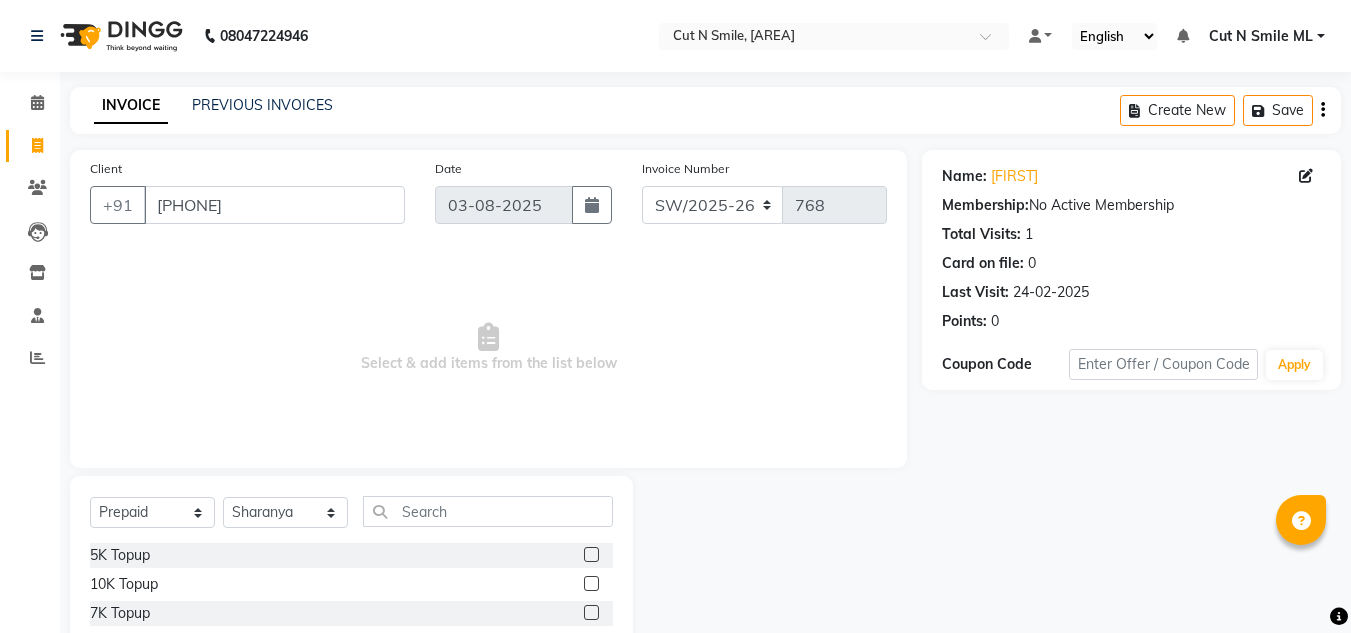 click 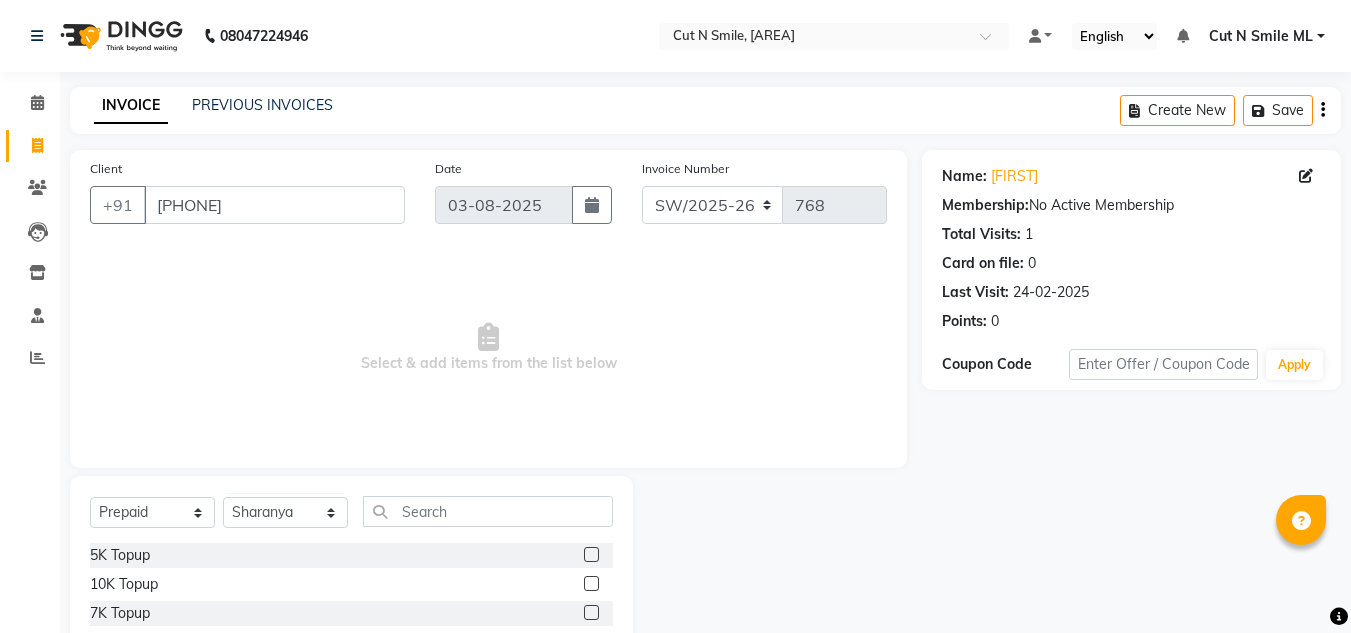 click at bounding box center (590, 555) 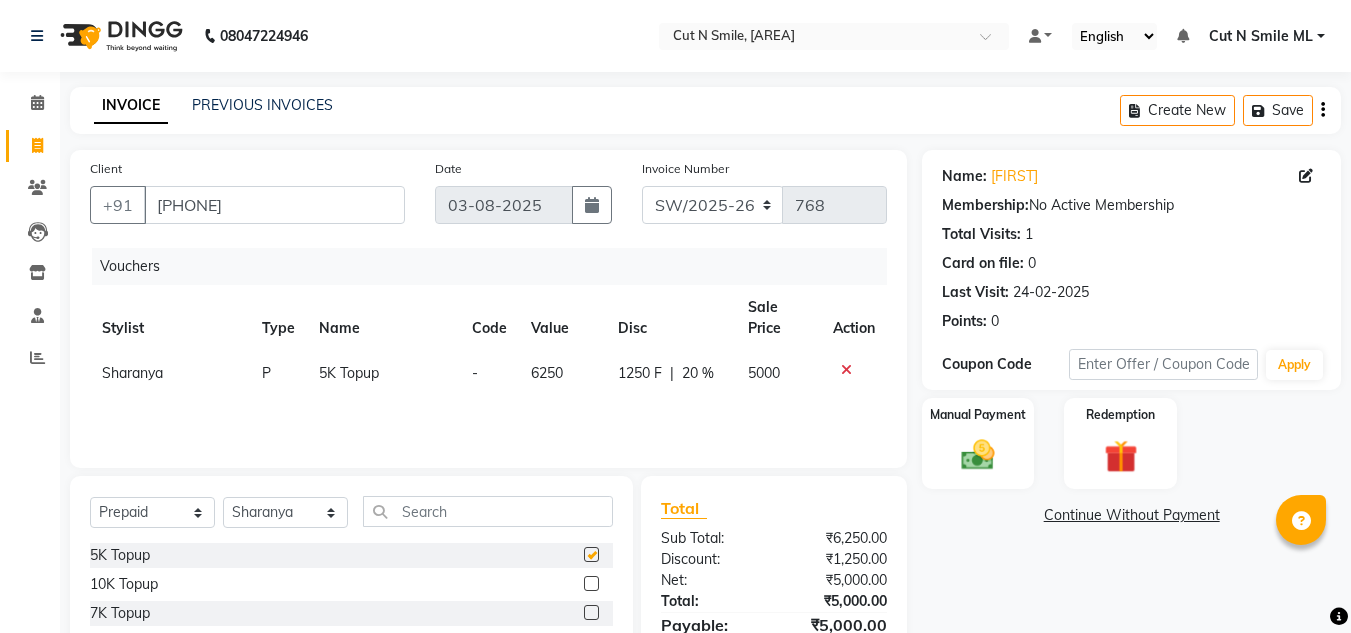 checkbox on "false" 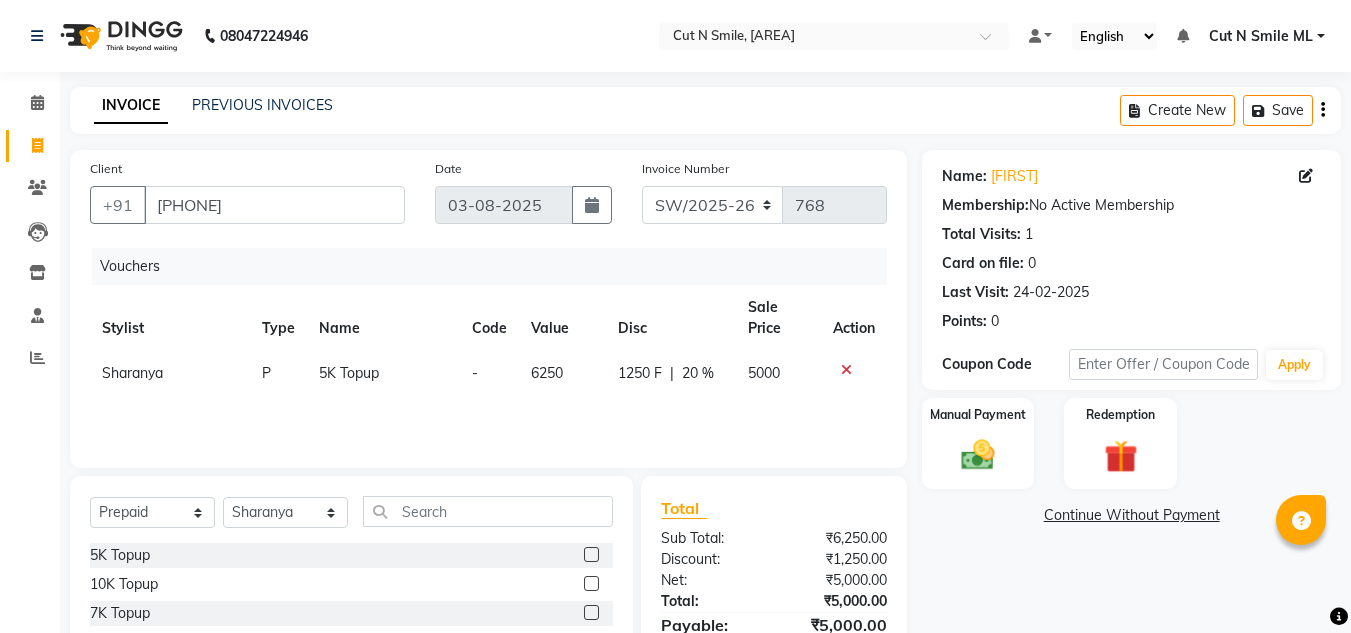 click 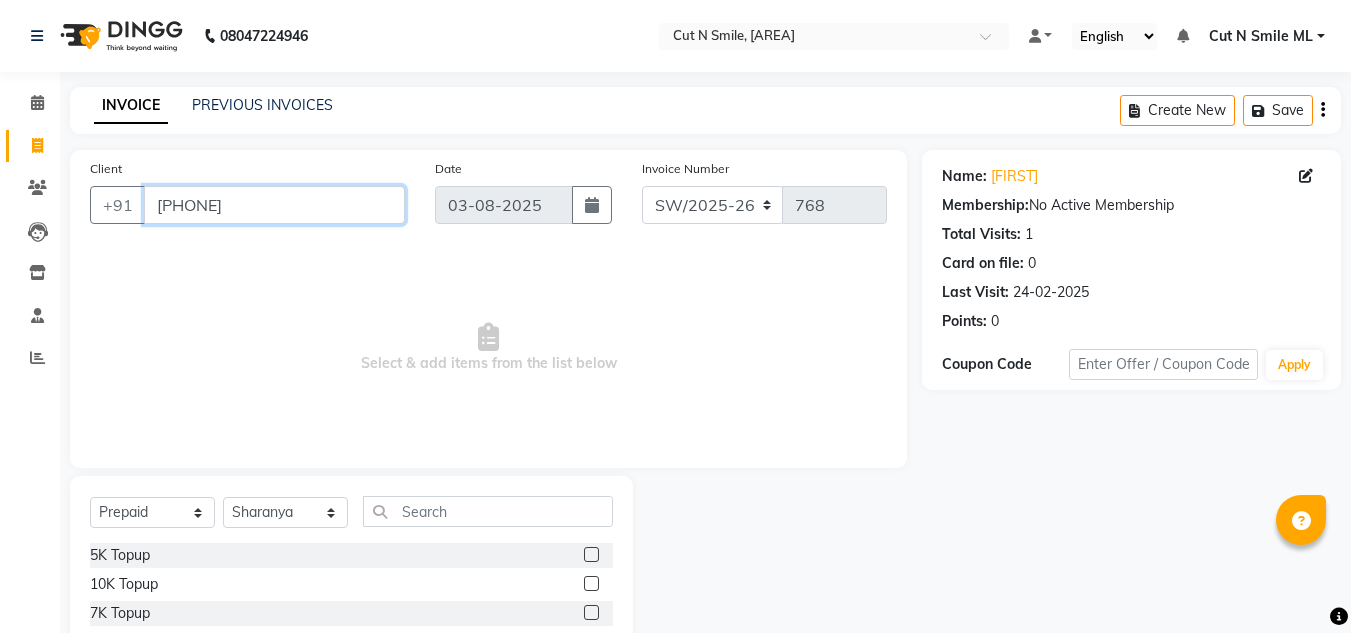 click on "[PHONE]" at bounding box center [274, 205] 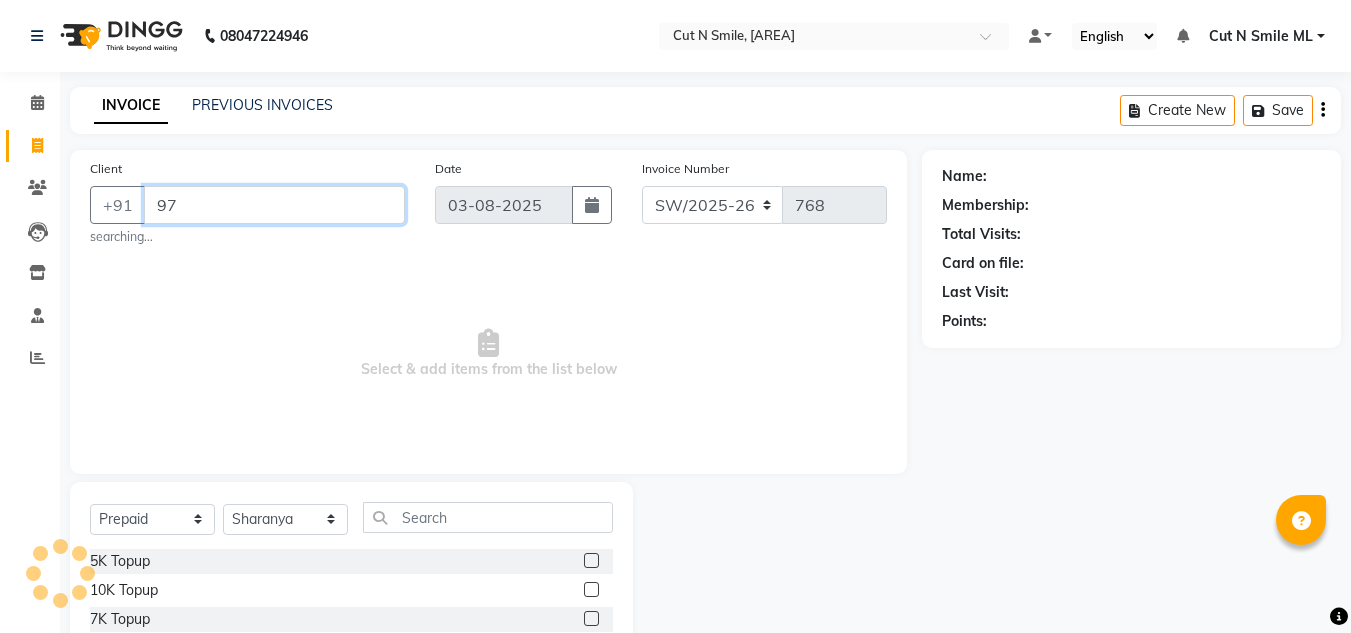 type on "9" 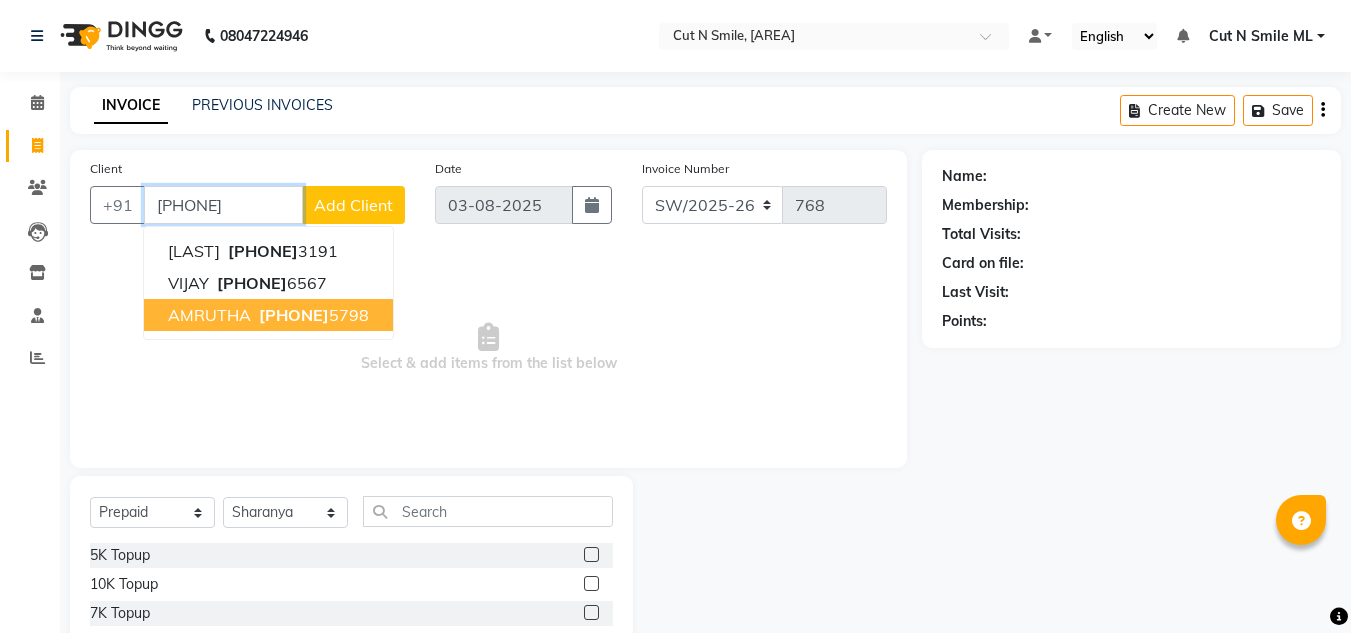 type on "[PHONE]" 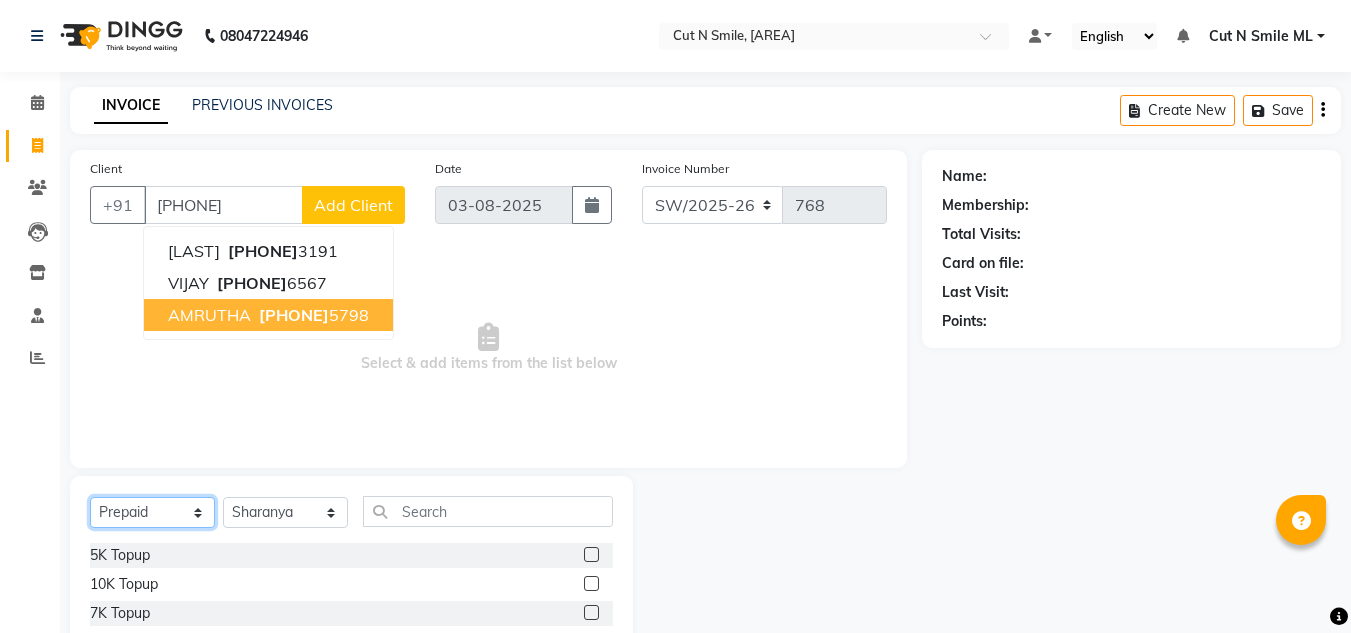 click on "Select  Service  Product  Membership  Package Voucher Prepaid Gift Card" 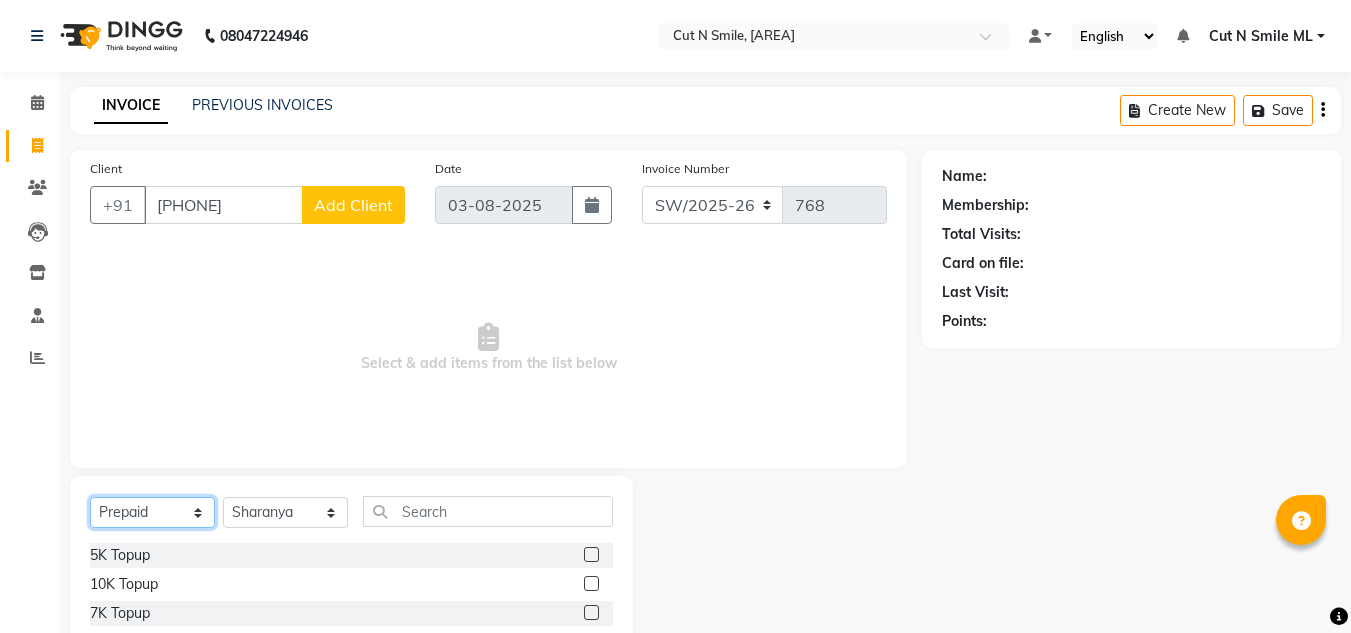 select on "service" 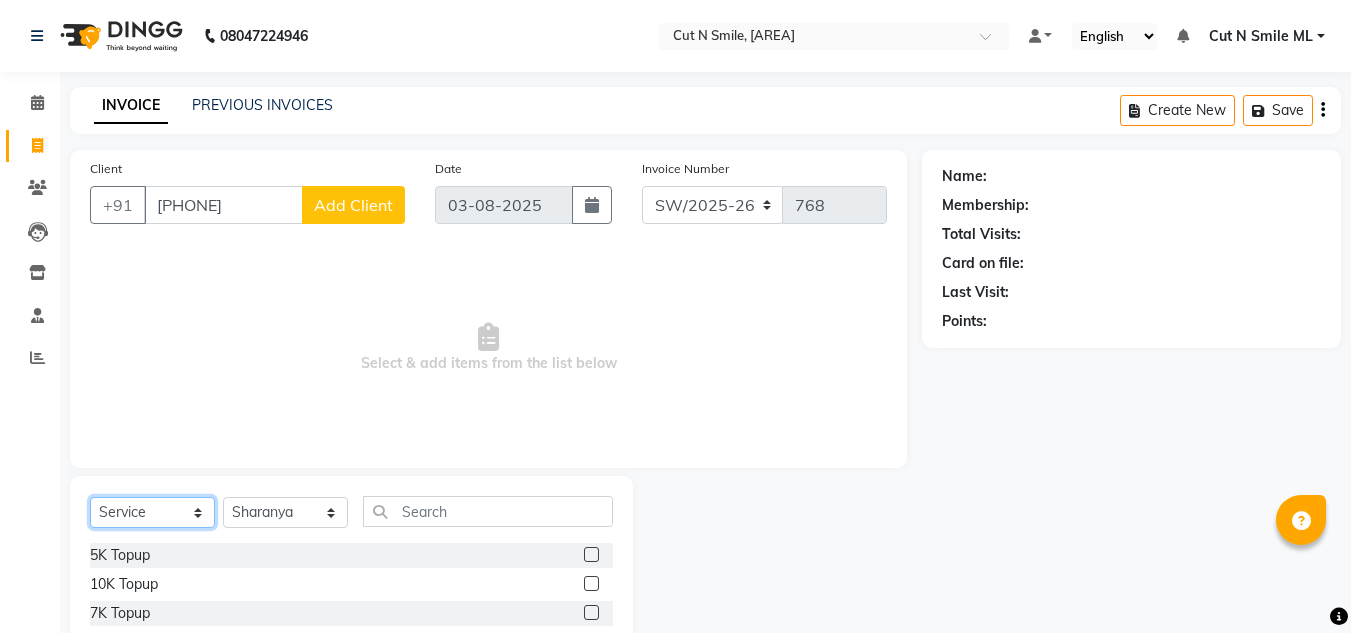 click on "Select  Service  Product  Membership  Package Voucher Prepaid Gift Card" 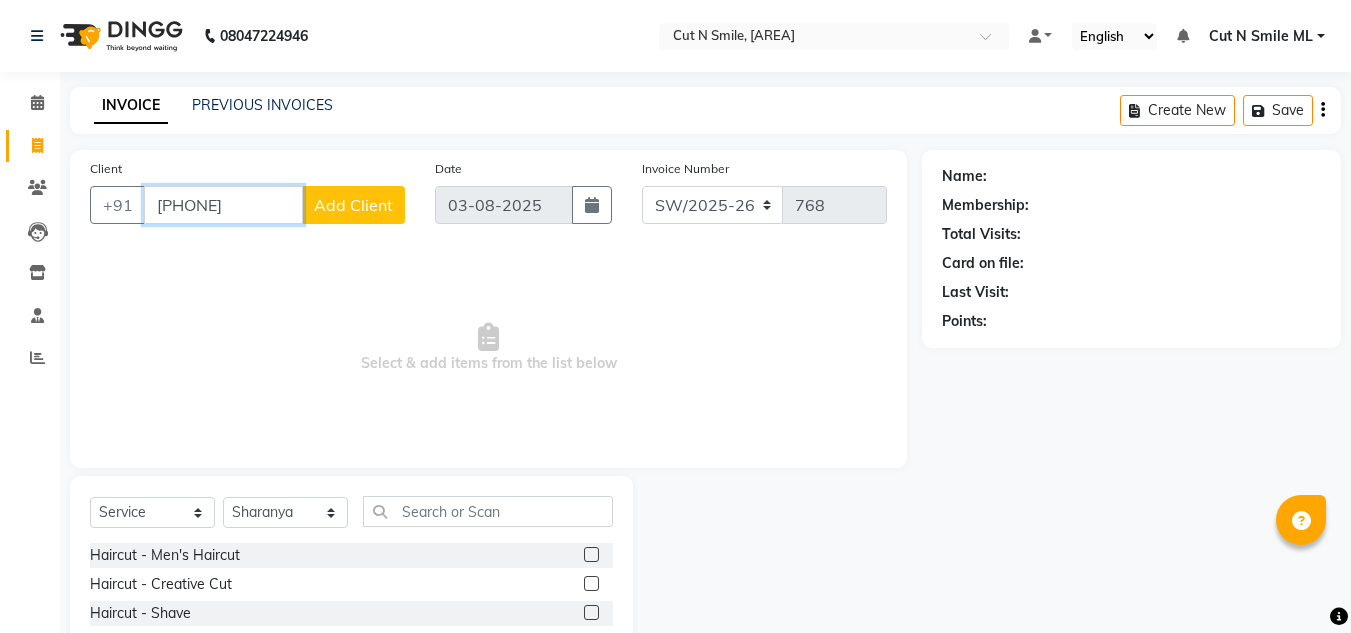 click on "[PHONE]" at bounding box center (223, 205) 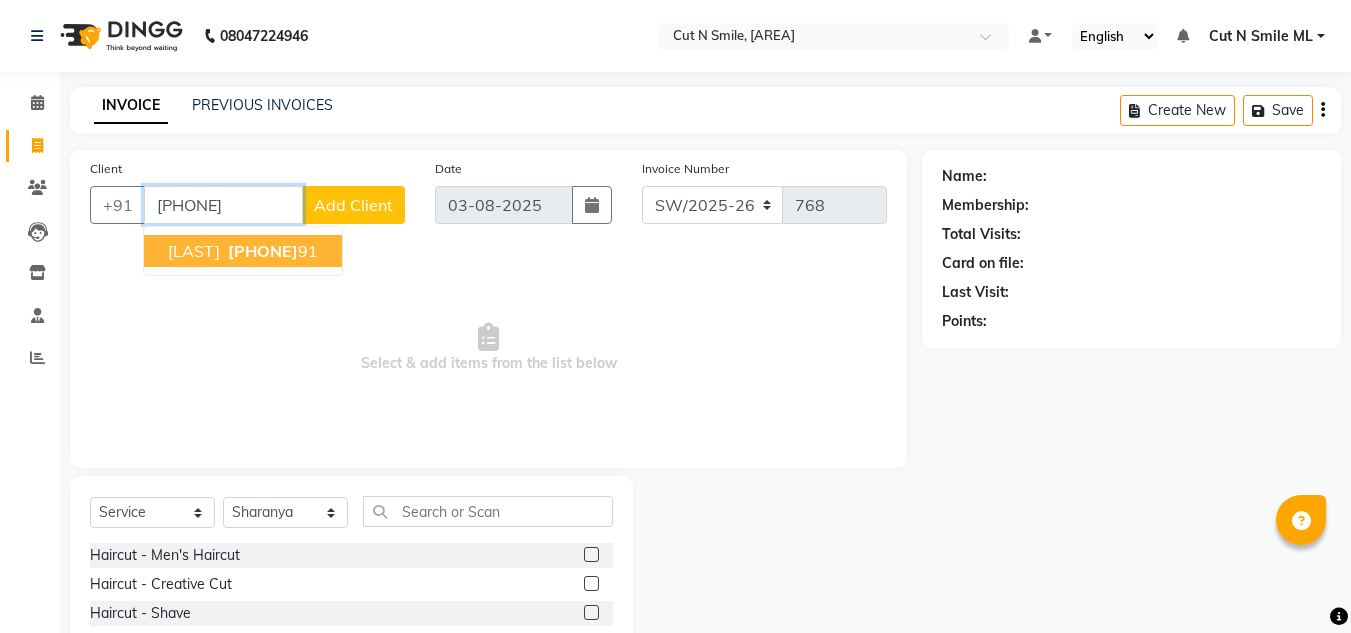 click on "[PHONE]" at bounding box center (263, 251) 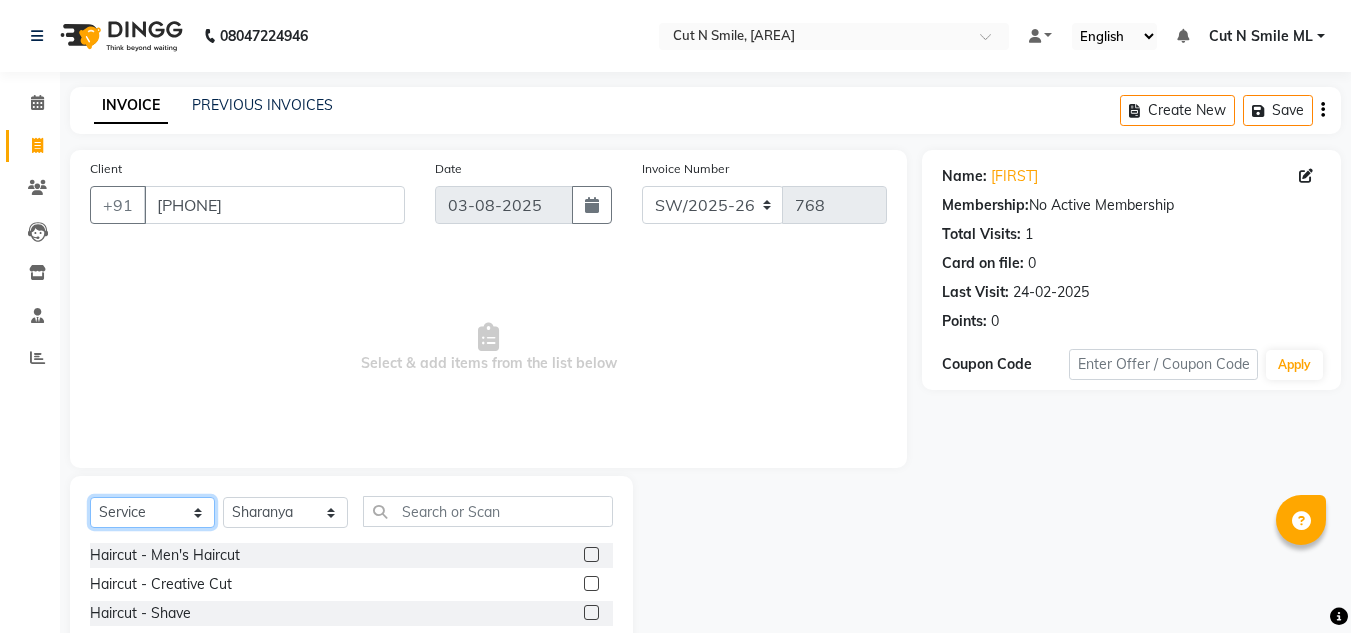 click on "Select  Service  Product  Membership  Package Voucher Prepaid Gift Card" 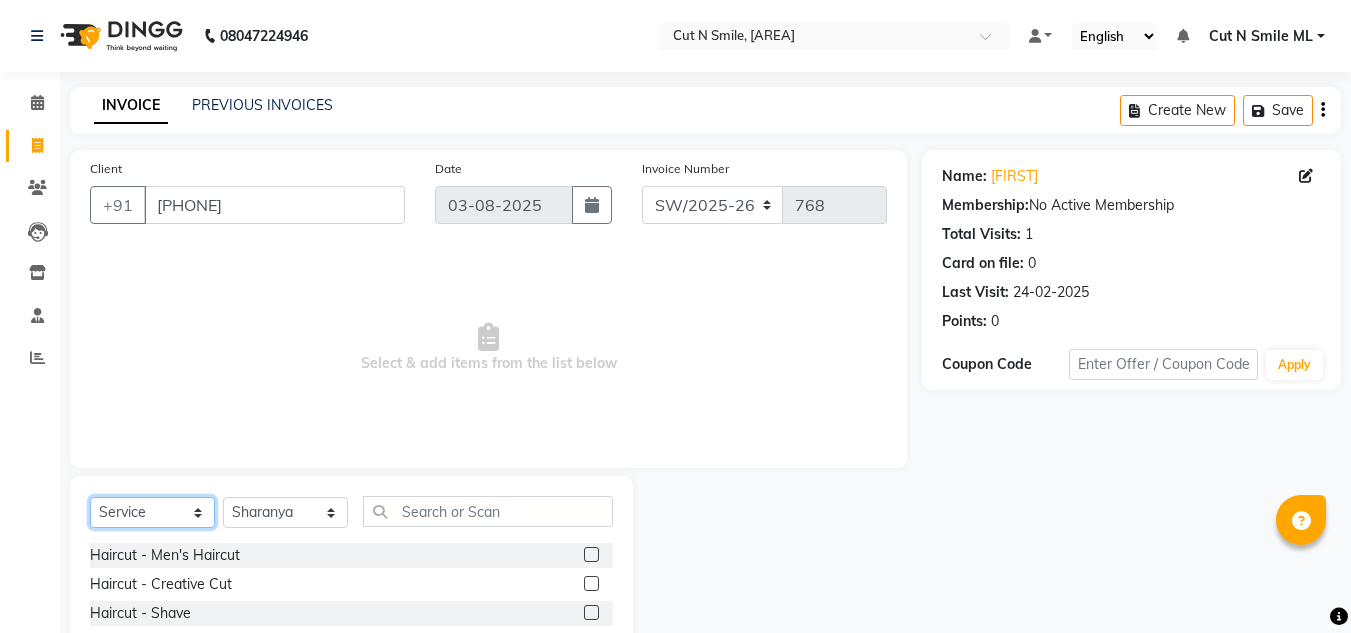 select on "P" 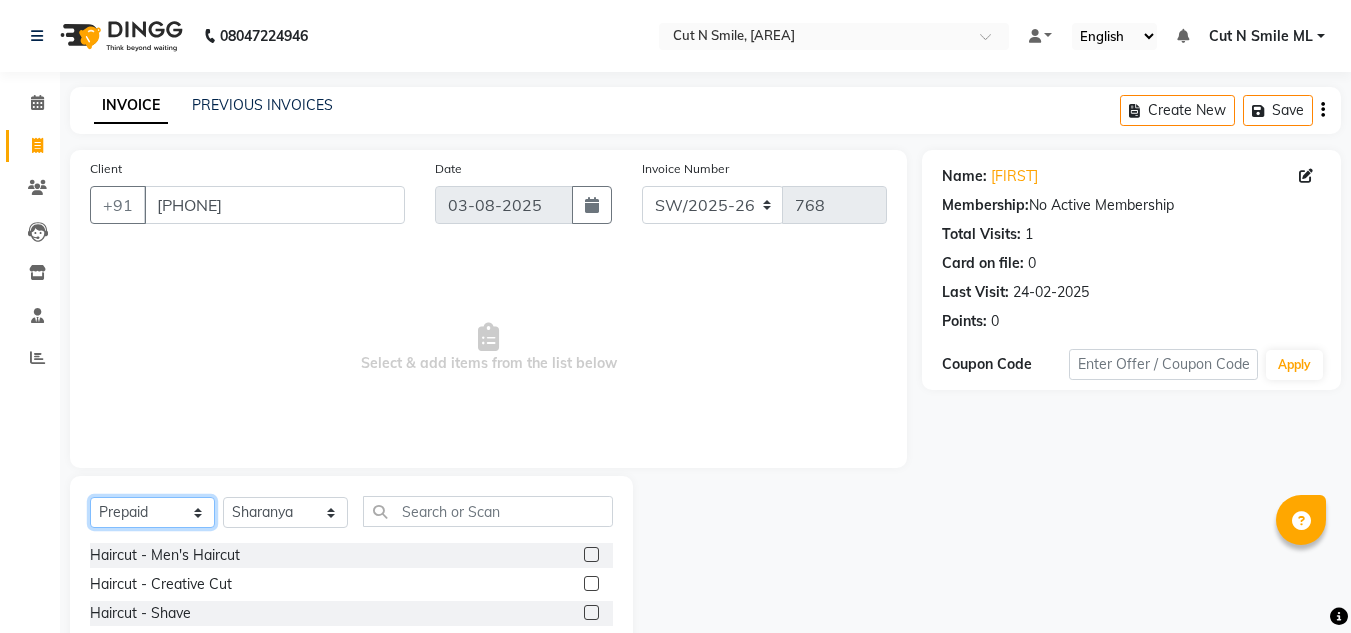 click on "Select  Service  Product  Membership  Package Voucher Prepaid Gift Card" 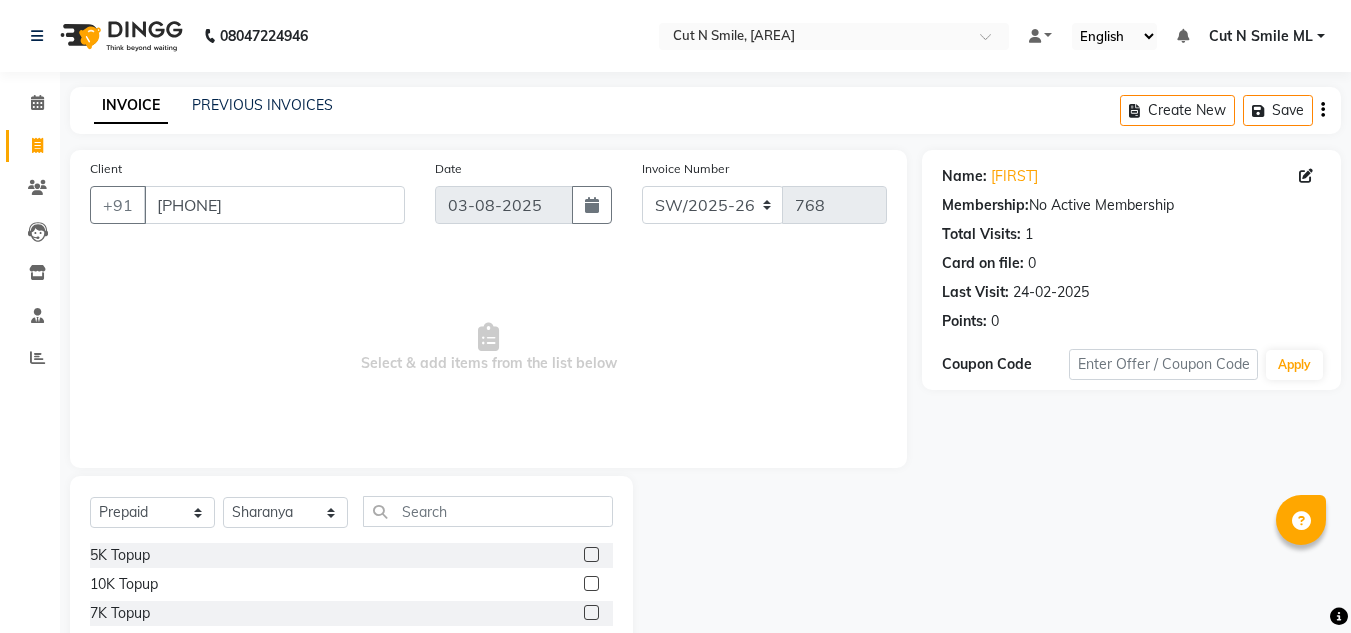 click 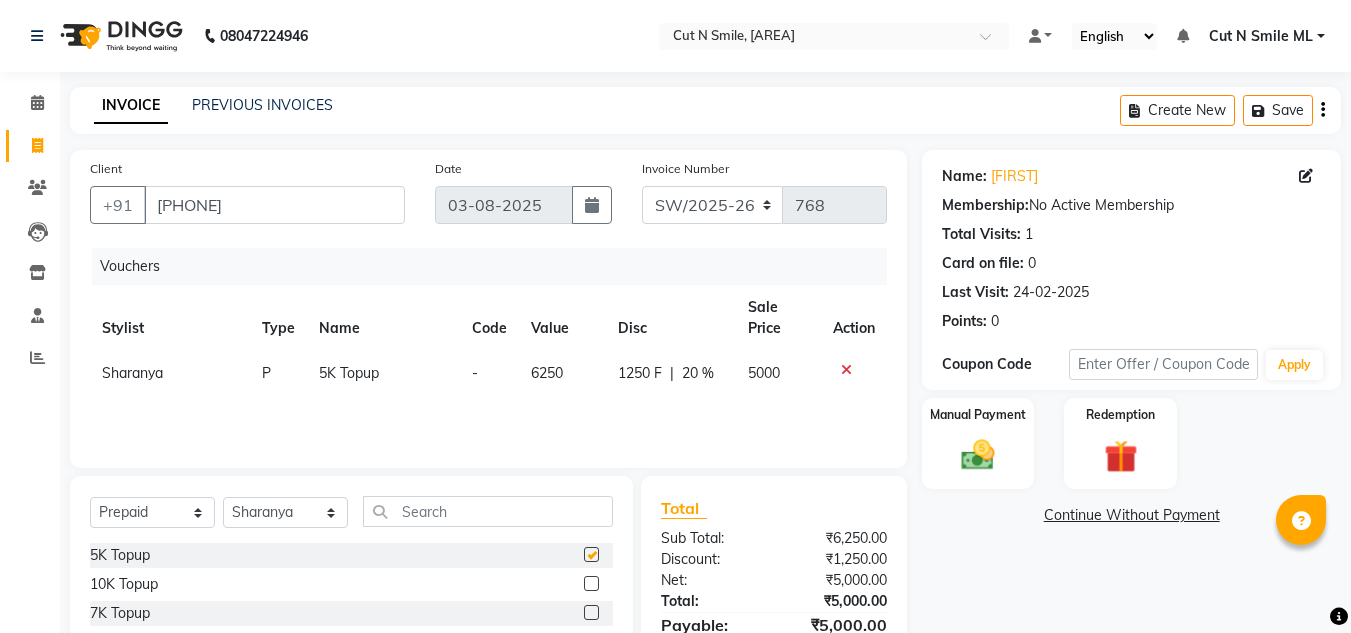 checkbox on "false" 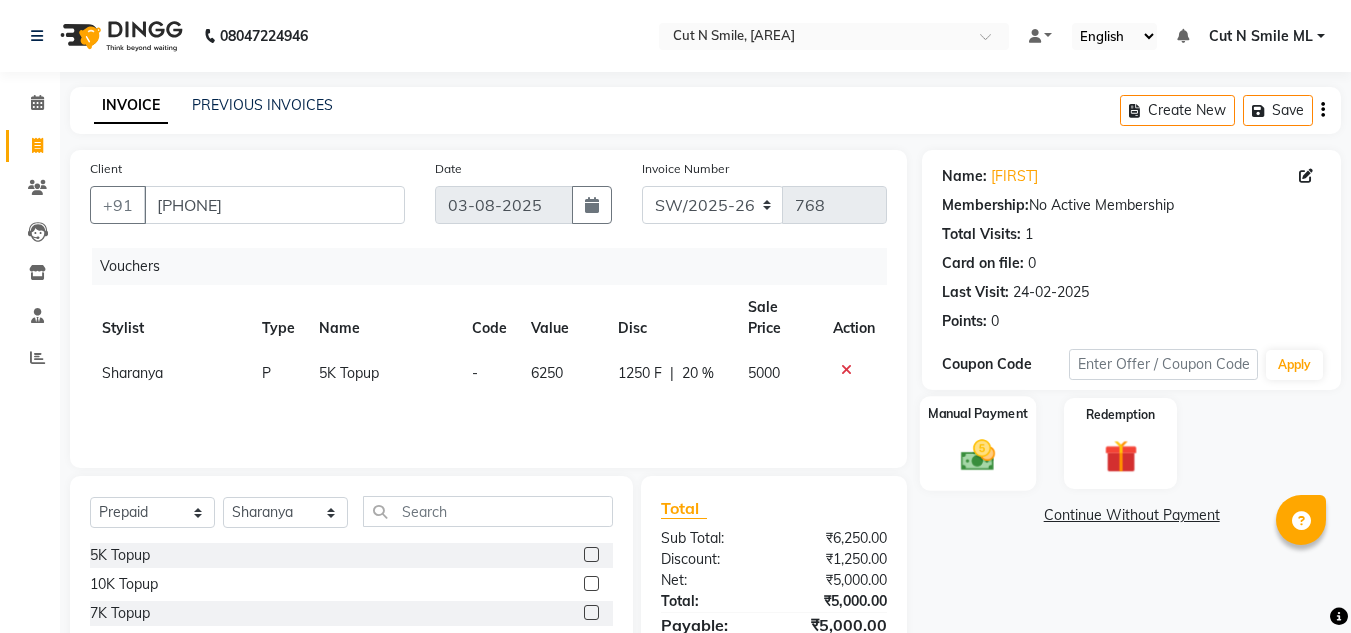 click 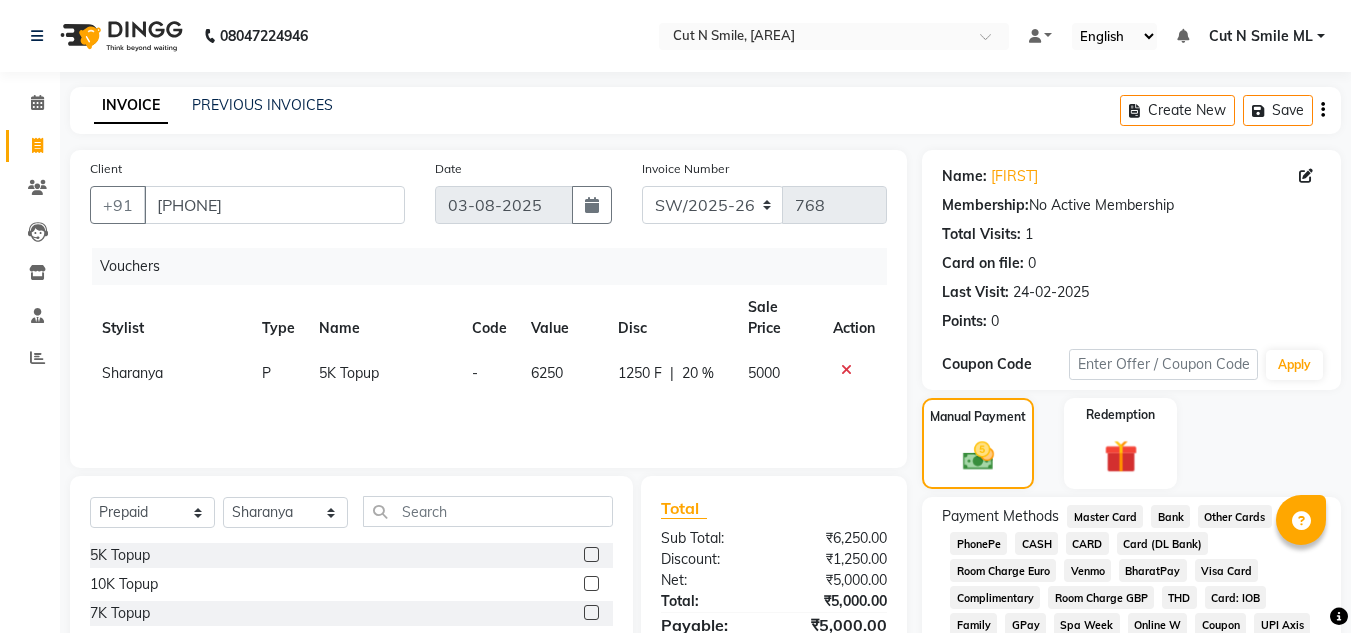 click on "CARD" 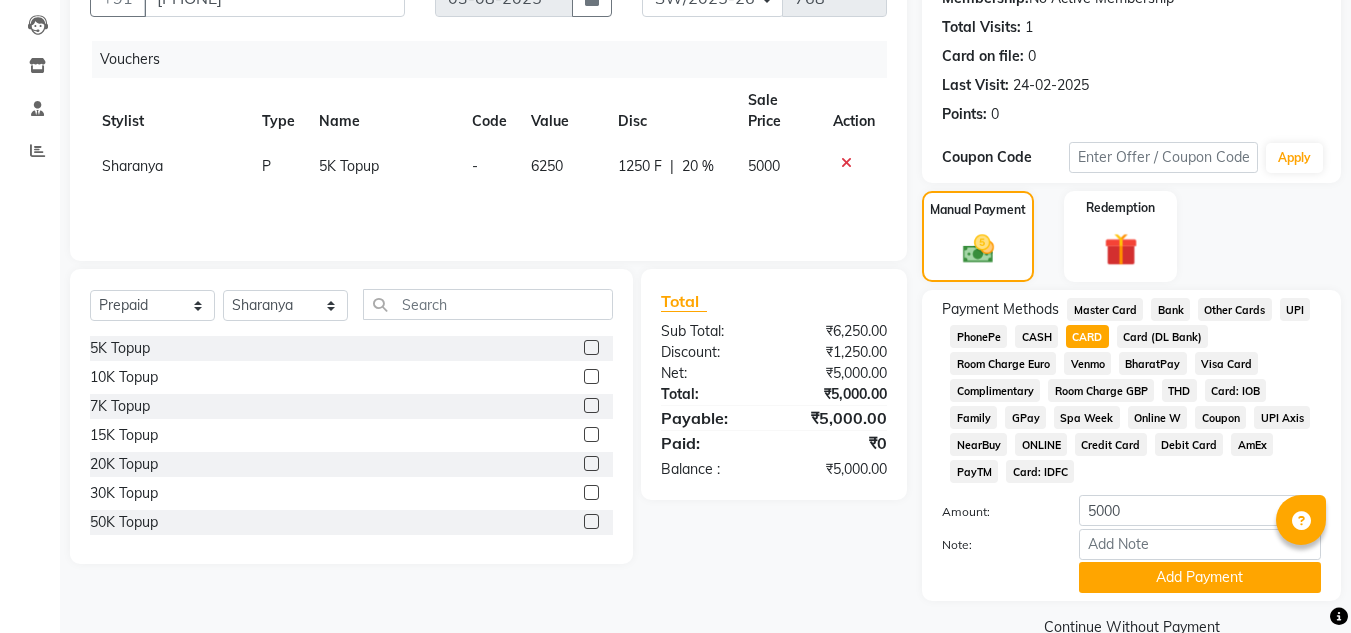 scroll, scrollTop: 246, scrollLeft: 0, axis: vertical 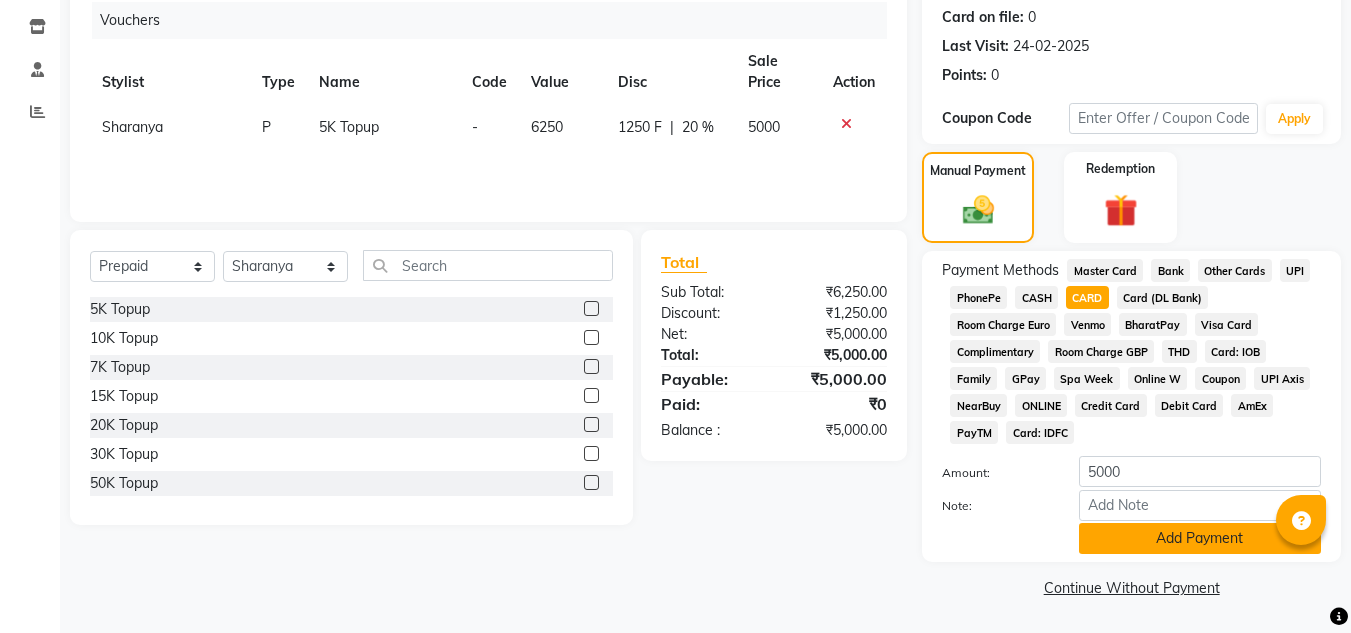 click on "Add Payment" 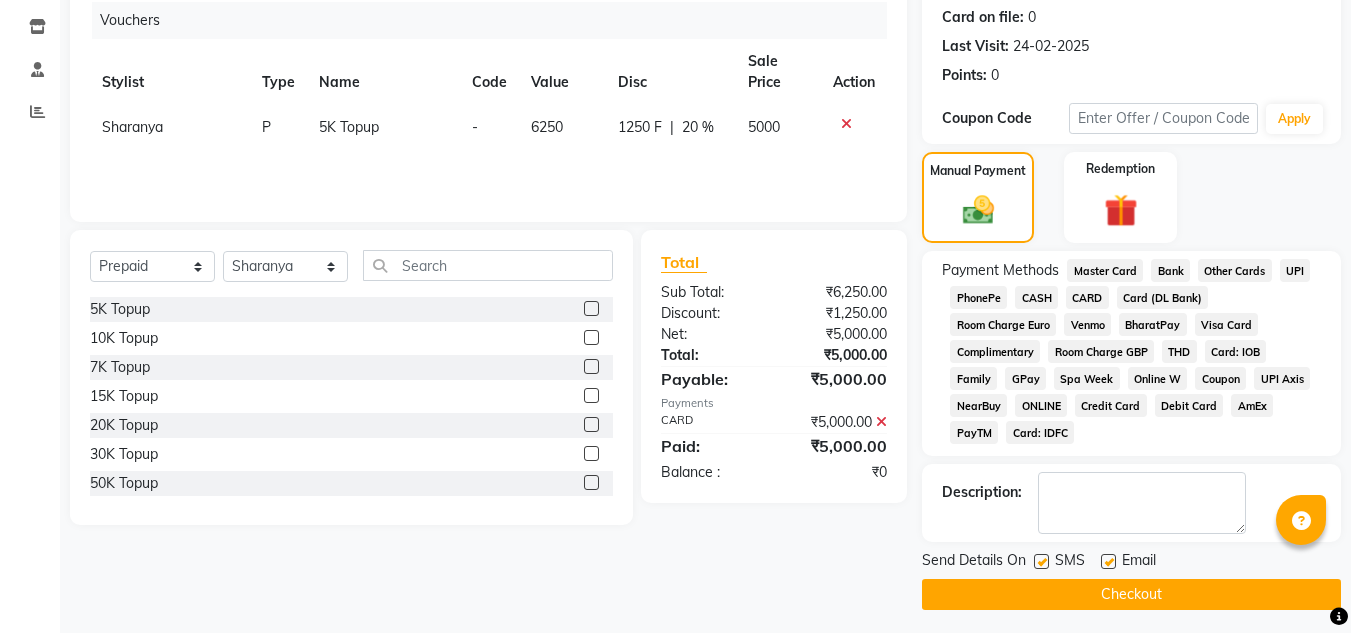 click on "Checkout" 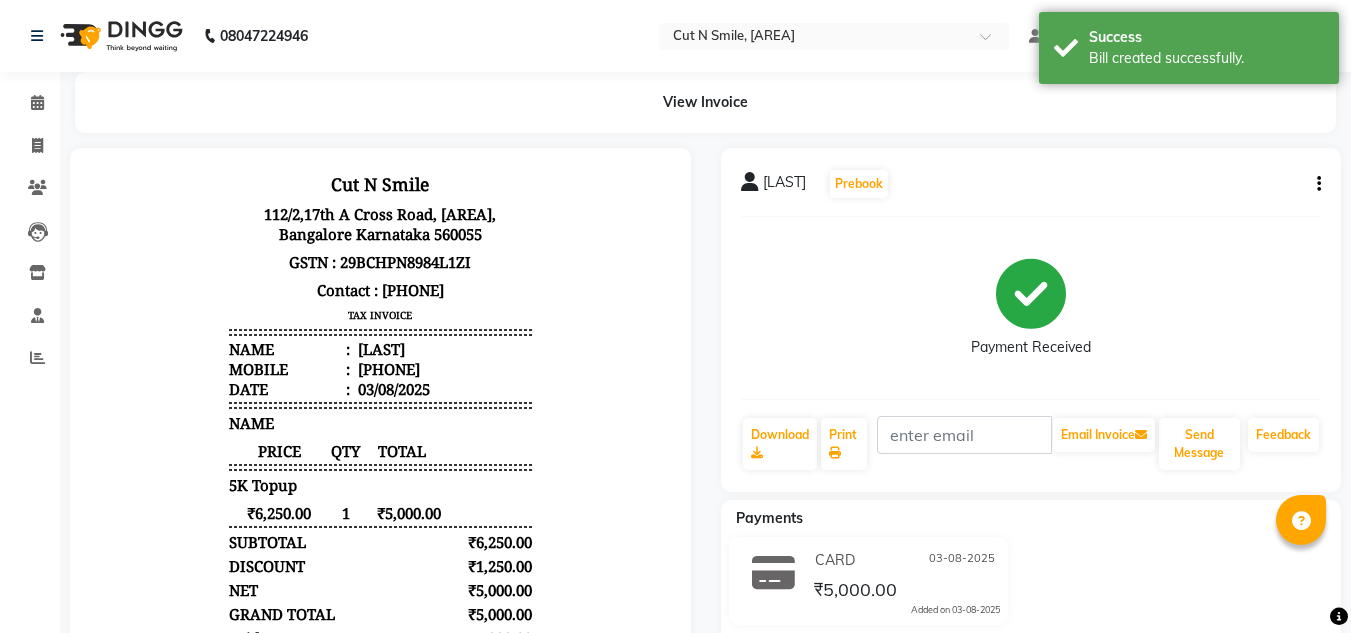 scroll, scrollTop: 219, scrollLeft: 0, axis: vertical 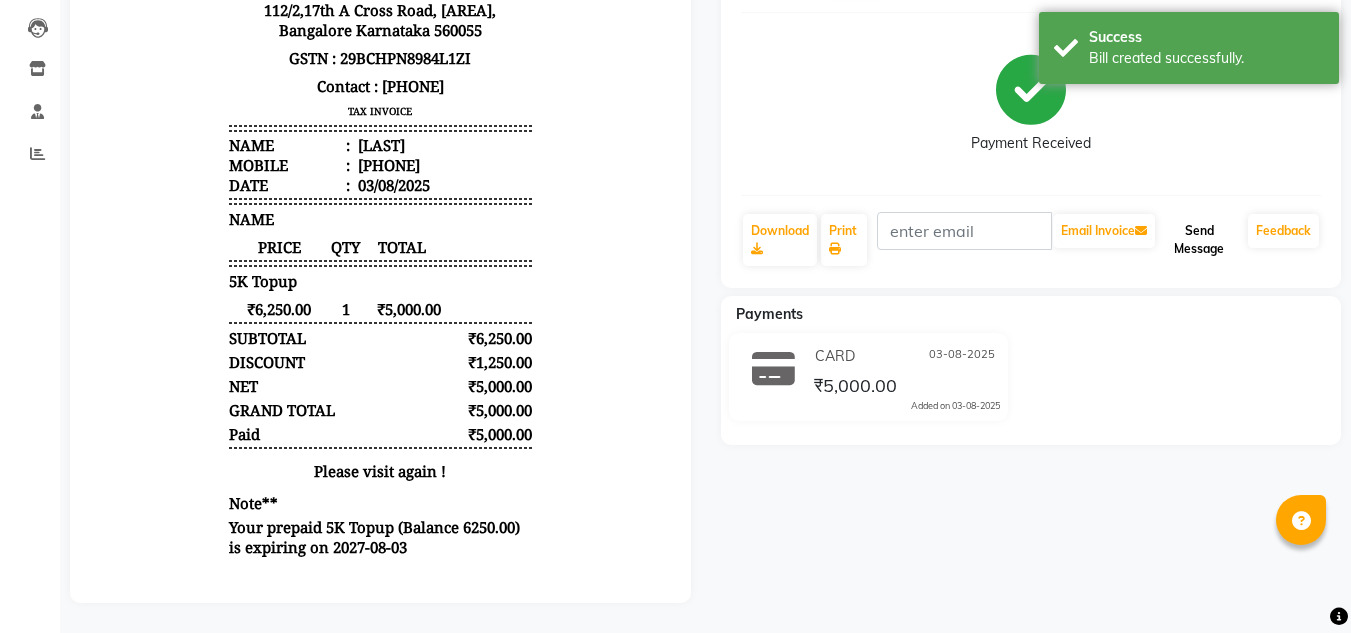 click on "Send Message" 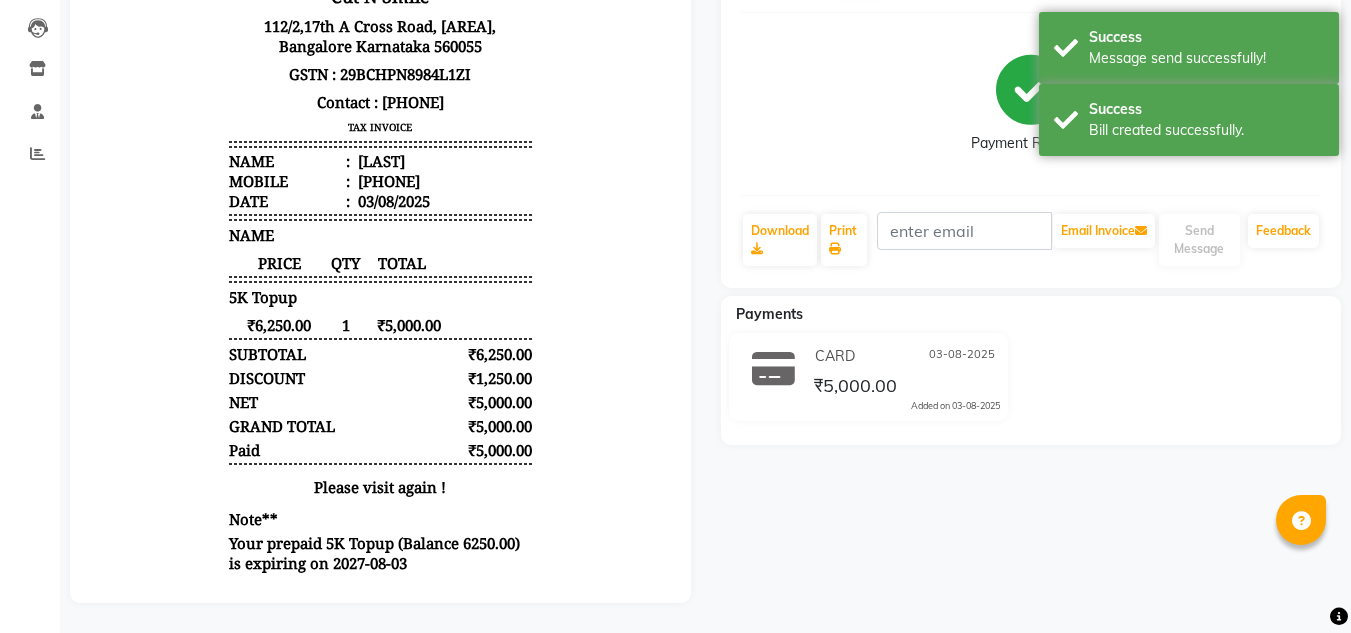 scroll, scrollTop: 0, scrollLeft: 0, axis: both 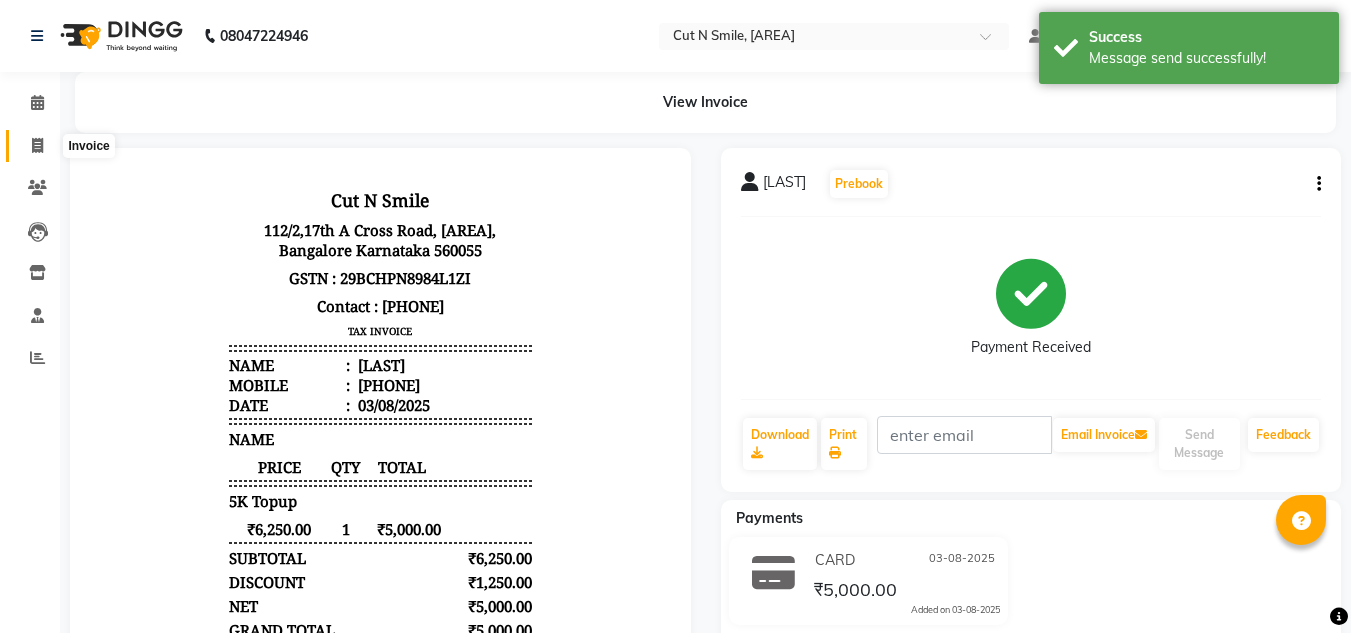 click 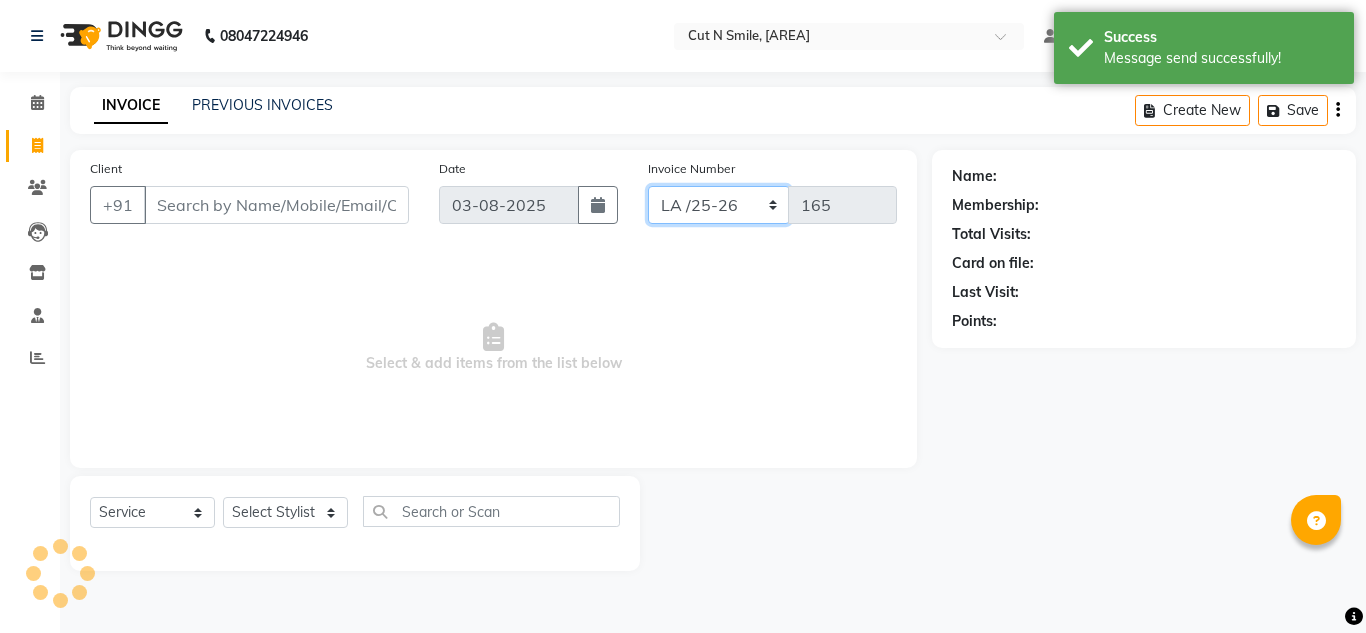 click on "NW/25-26 SW/2025-26 NA/2025-26 VN/25-26 LA /25-26" 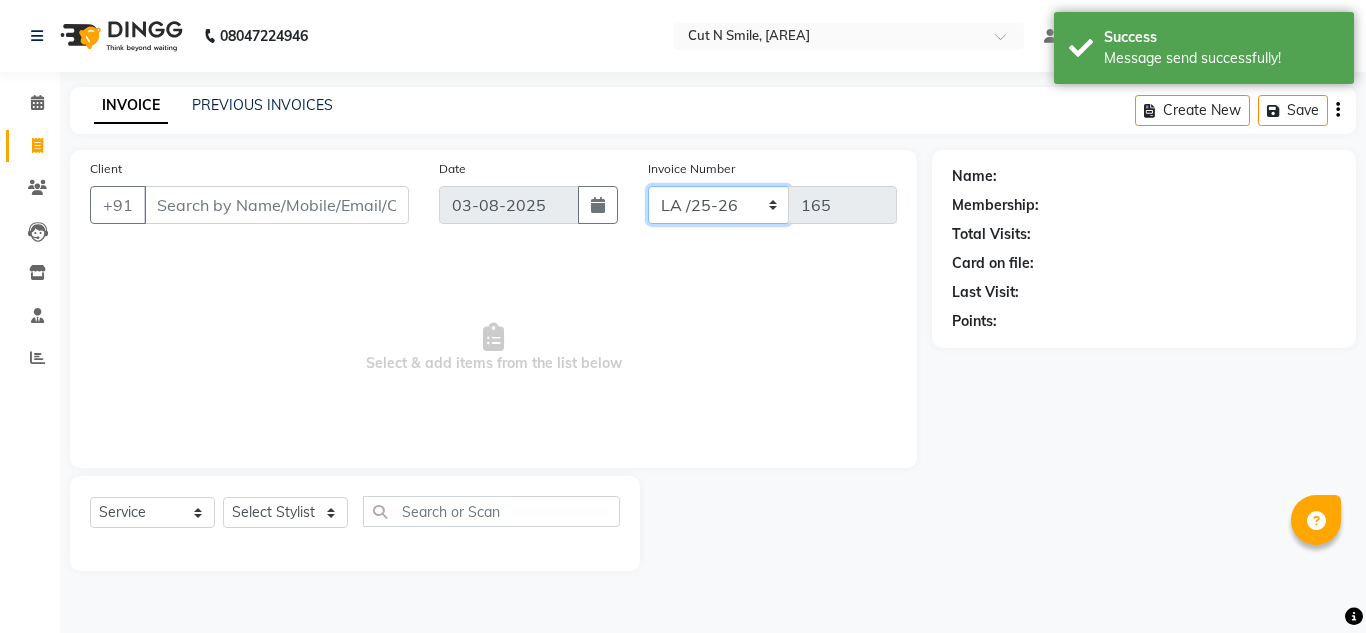 select on "7226" 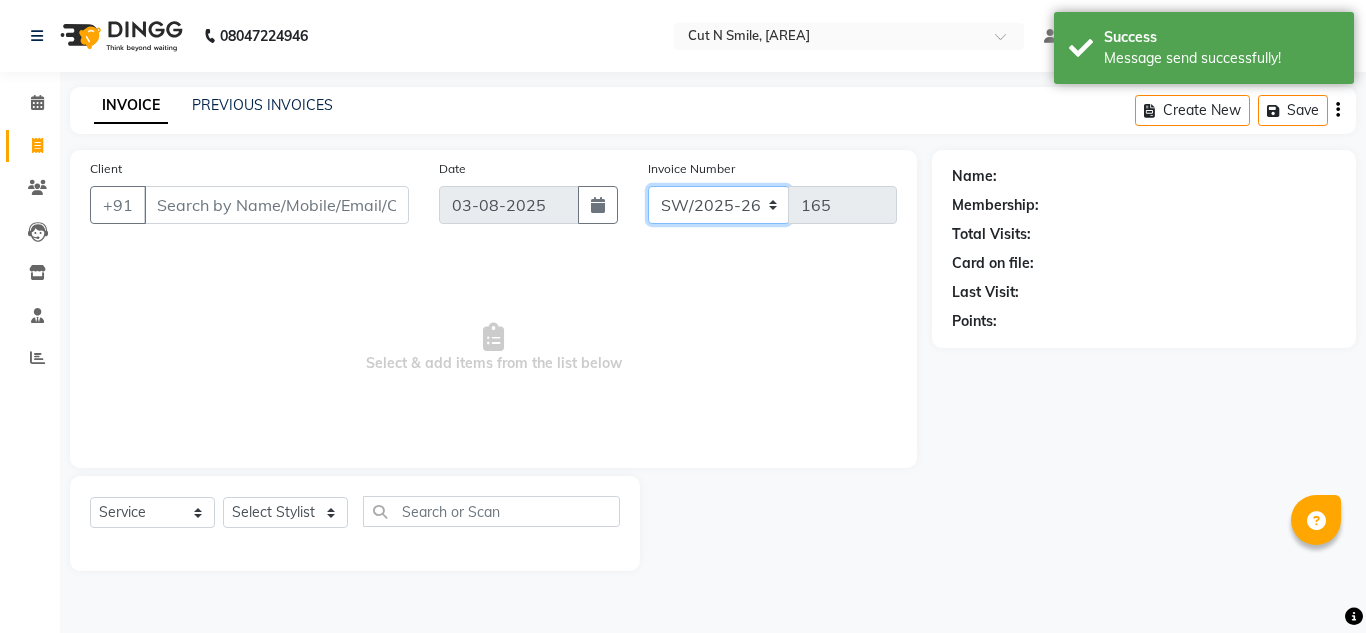 click on "NW/25-26 SW/2025-26 NA/2025-26 VN/25-26 LA /25-26" 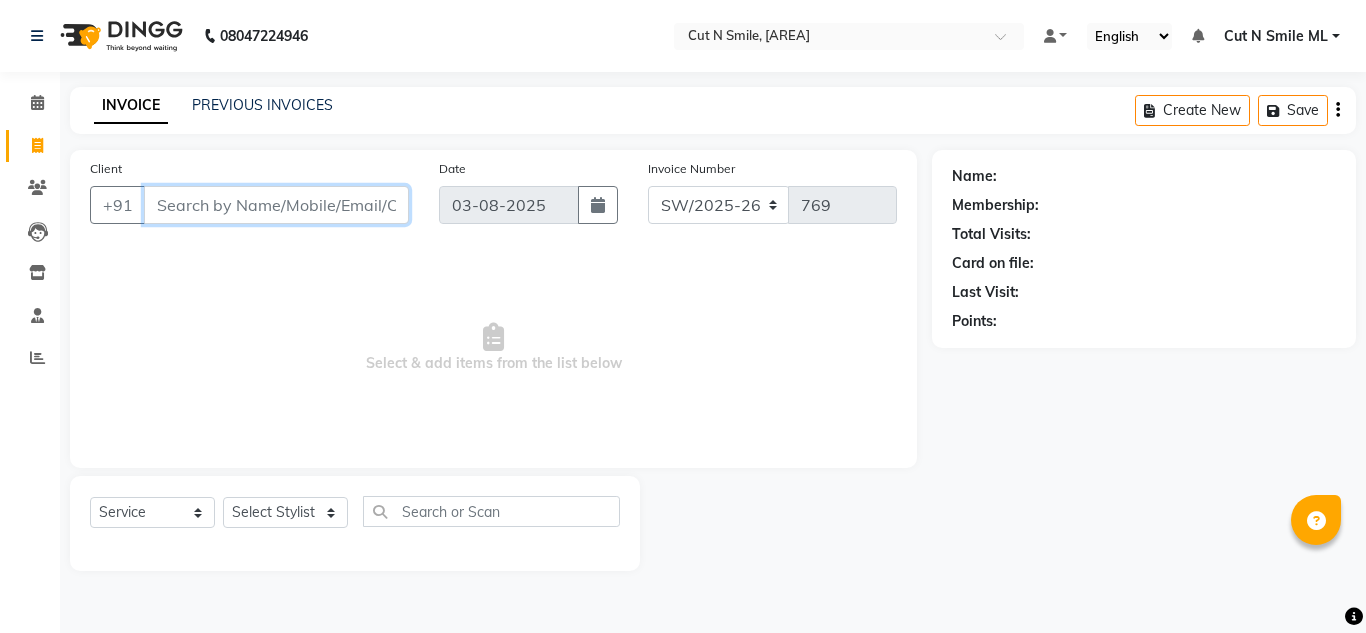 click on "Client" at bounding box center (276, 205) 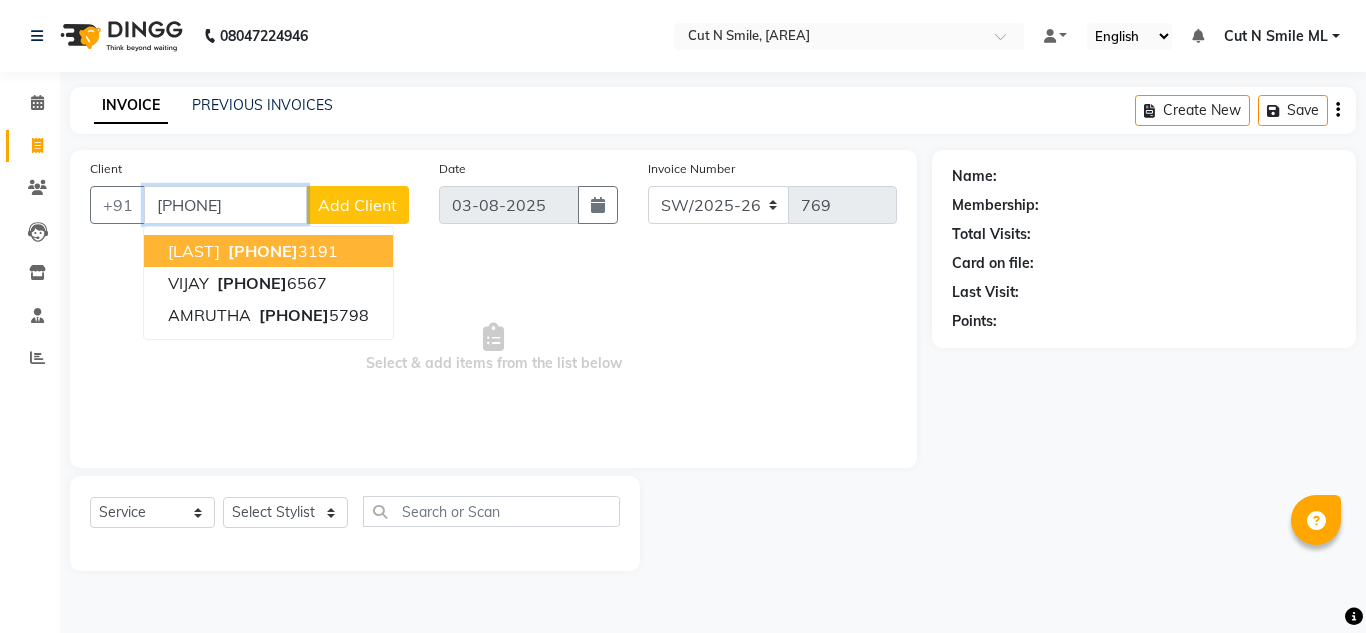 click on "[PHONE]" at bounding box center [281, 251] 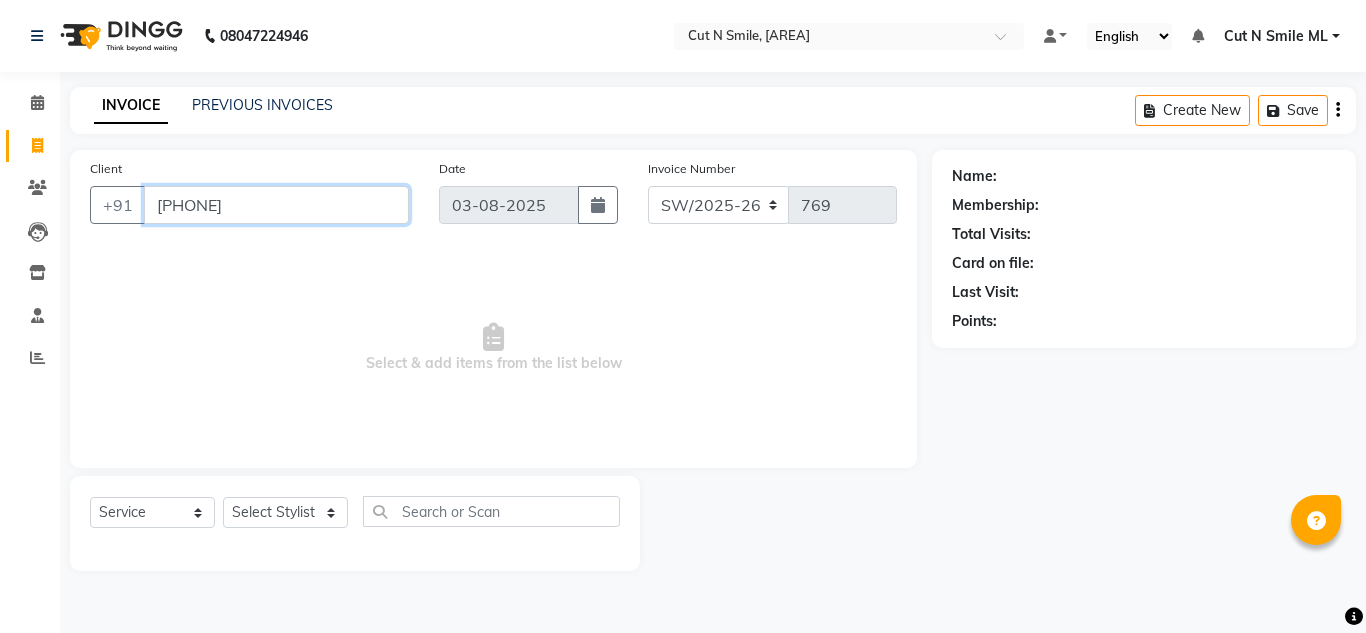 type on "[PHONE]" 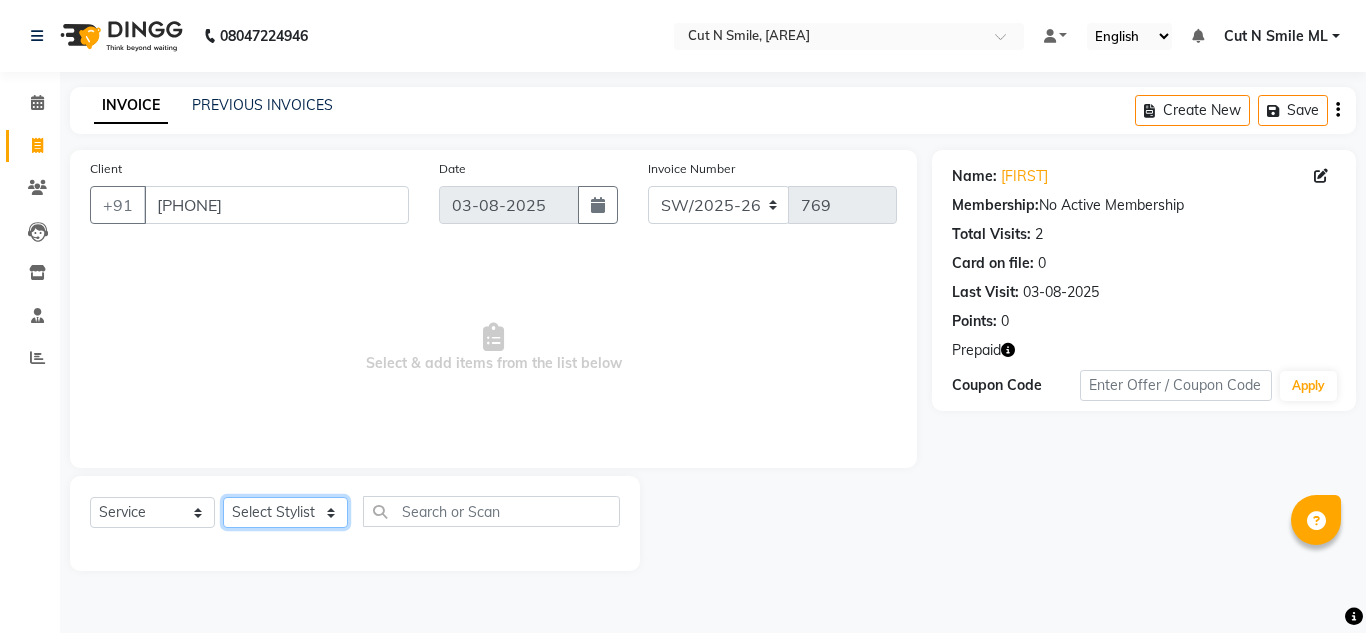click on "Select Stylist Aarif 17M Adnan 9M Ajim 17M  Ali 17M Ali ML Alim ML Anjali 17M Armaan 17M Armaan 17O Arshad 17O Asahika ML Babbu ML  Cena 17M Chandrika 9M CNS 17 Malleshwaram CNS 9 Malleshwaram CNS Mahalakshmi Layout Cut N Smile 17O Deena 9M Dharani 17M  Fahim 9M Firoz ML Ganesh 9M Ganga 9M Govind ML Jessy 17M Madhu Thakur 17O Manjunath 17M Meena ML Mercy ML Mohammed 17M Monika 17M Mosim ML Nabijan 9M Nagrathna 9M Naveed 17M Pankaj 17M  Pavan Pavithra 9M Prashanth 9M Raghu 17M Rahil 9M Rajan ML Raju 9M Ranjith 9M Raza Raza 17M Riyaz 17O Sandeep 9M Sangeetha 17M Shakeel 17ML Shakir ML Shameem 17M Sharafath ML Sharanya  Sharanya ML SHubham 17M Sopna ML Sushila Suvarna 17M Tanjua 9M Teja 17M Tofeek 9M Tulsi 17O Viresh 17M Vishal 17M Vishal Bhatti 17O  Wasim ML" 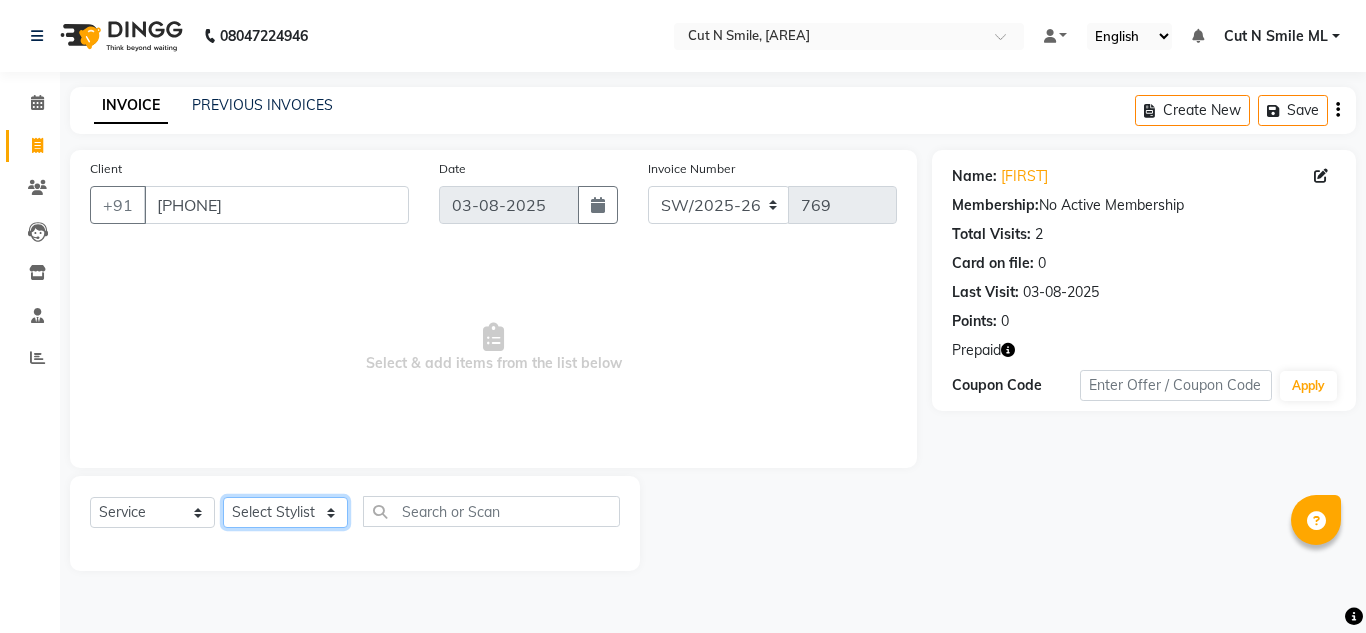 select on "60592" 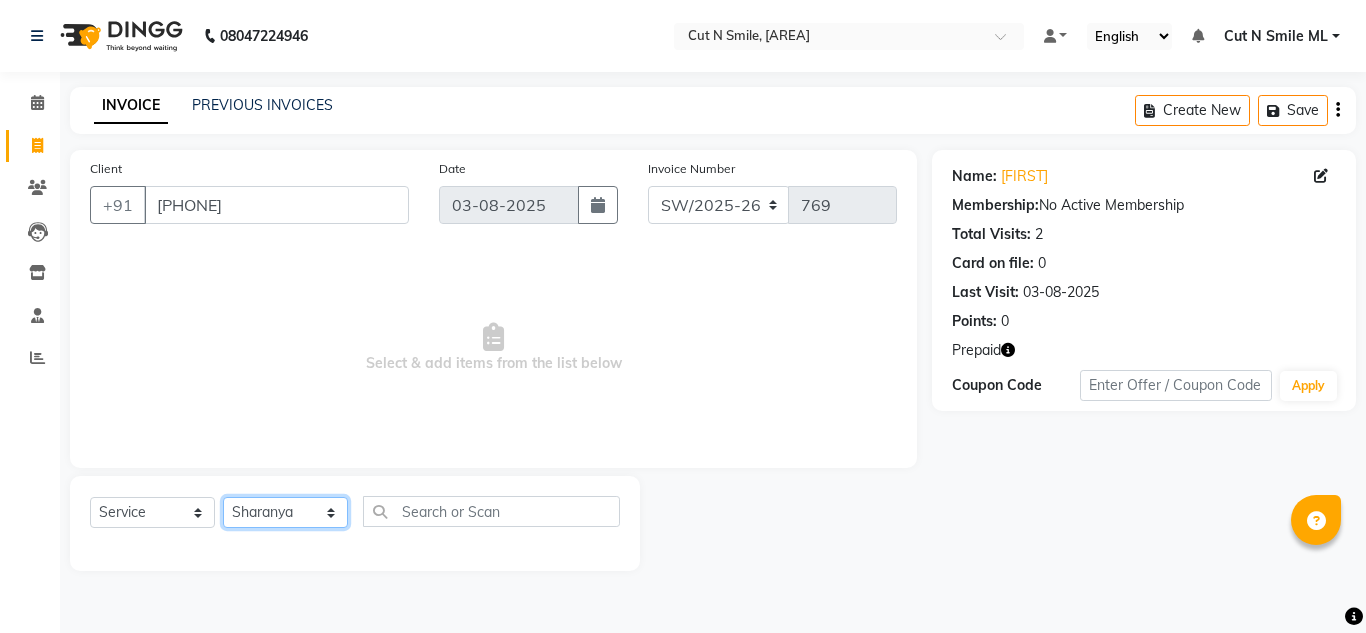 click on "Select Stylist Aarif 17M Adnan 9M Ajim 17M  Ali 17M Ali ML Alim ML Anjali 17M Armaan 17M Armaan 17O Arshad 17O Asahika ML Babbu ML  Cena 17M Chandrika 9M CNS 17 Malleshwaram CNS 9 Malleshwaram CNS Mahalakshmi Layout Cut N Smile 17O Deena 9M Dharani 17M  Fahim 9M Firoz ML Ganesh 9M Ganga 9M Govind ML Jessy 17M Madhu Thakur 17O Manjunath 17M Meena ML Mercy ML Mohammed 17M Monika 17M Mosim ML Nabijan 9M Nagrathna 9M Naveed 17M Pankaj 17M  Pavan Pavithra 9M Prashanth 9M Raghu 17M Rahil 9M Rajan ML Raju 9M Ranjith 9M Raza Raza 17M Riyaz 17O Sandeep 9M Sangeetha 17M Shakeel 17ML Shakir ML Shameem 17M Sharafath ML Sharanya  Sharanya ML SHubham 17M Sopna ML Sushila Suvarna 17M Tanjua 9M Teja 17M Tofeek 9M Tulsi 17O Viresh 17M Vishal 17M Vishal Bhatti 17O  Wasim ML" 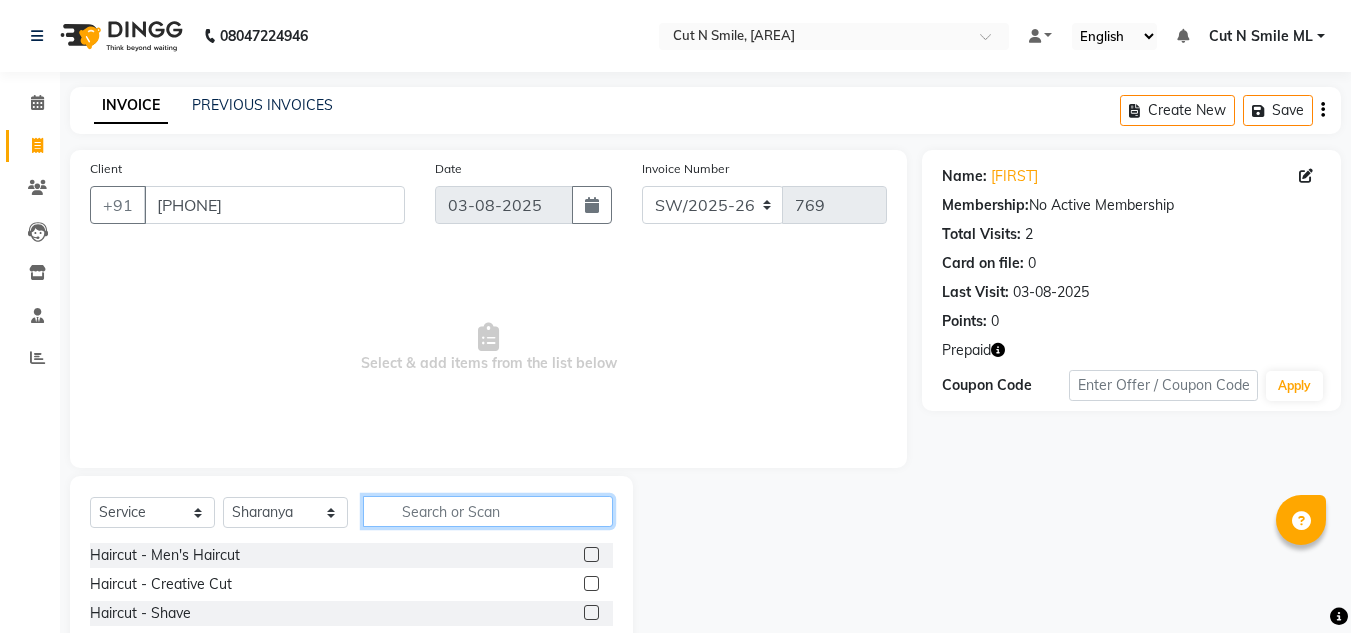 click 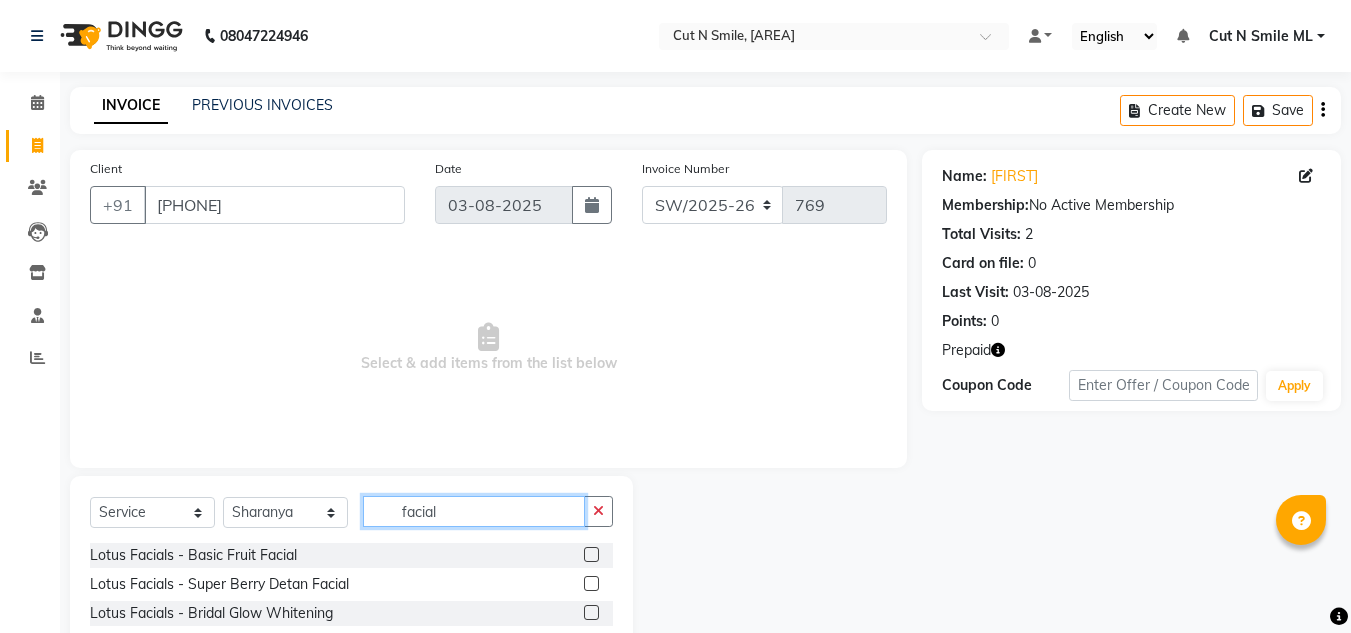 scroll, scrollTop: 168, scrollLeft: 0, axis: vertical 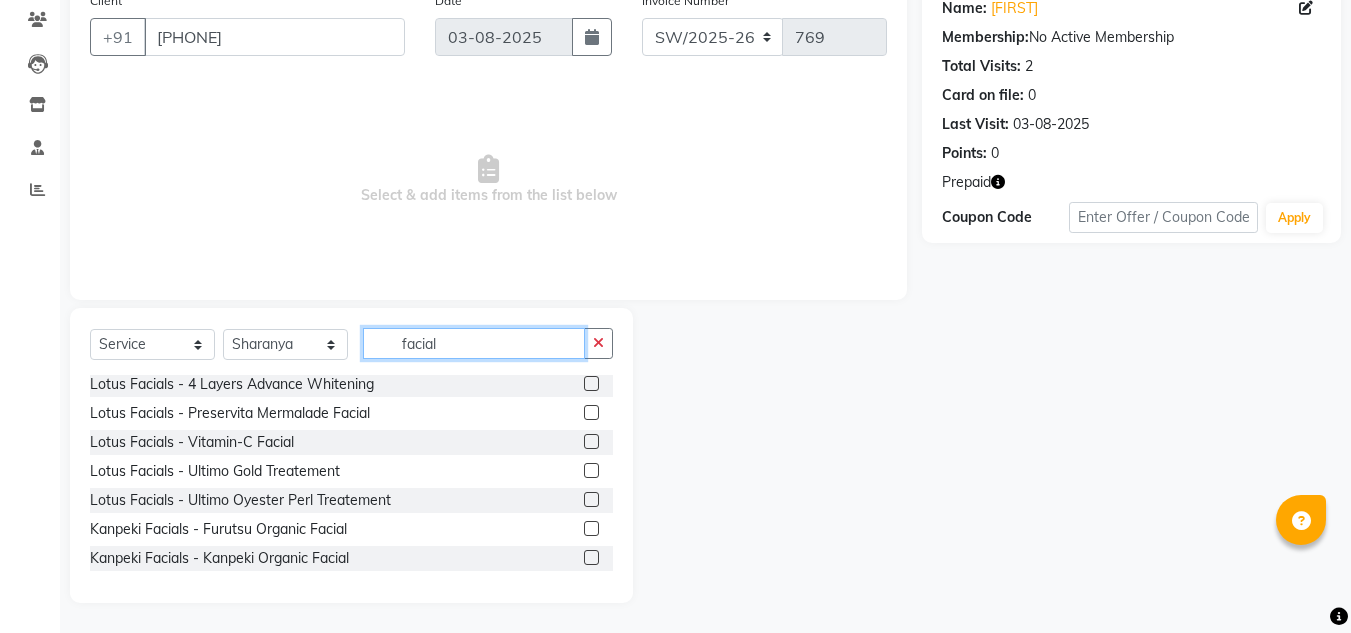 type on "facial" 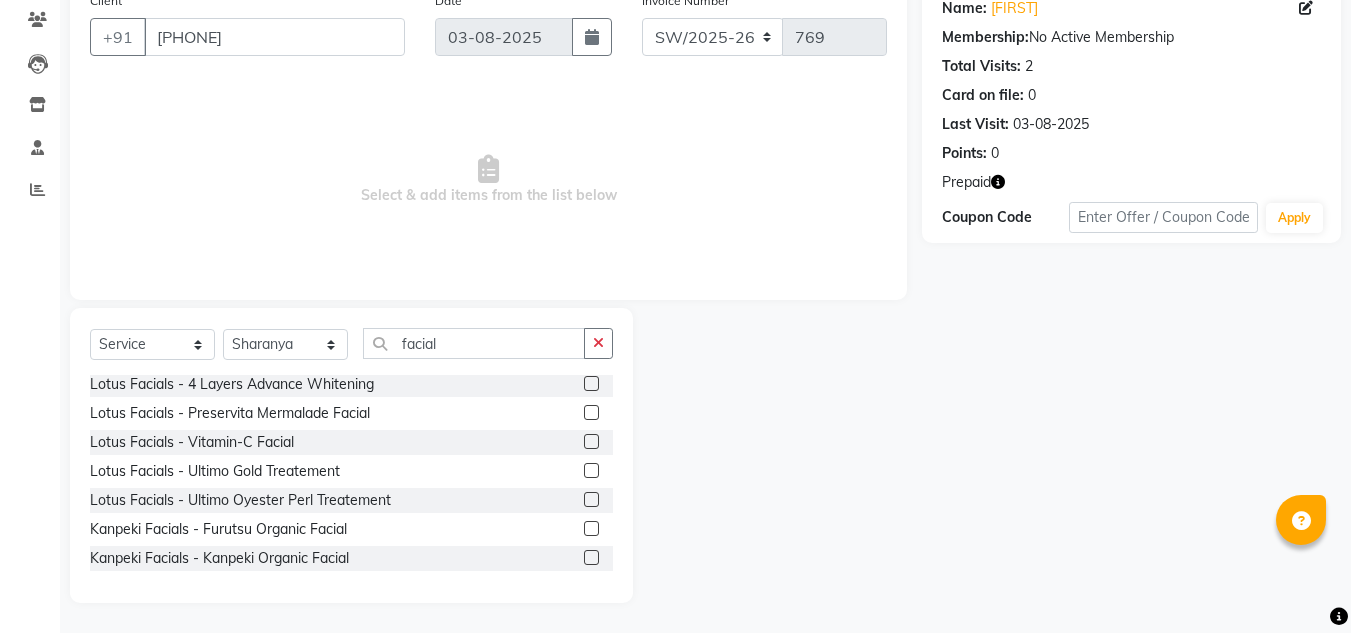 click 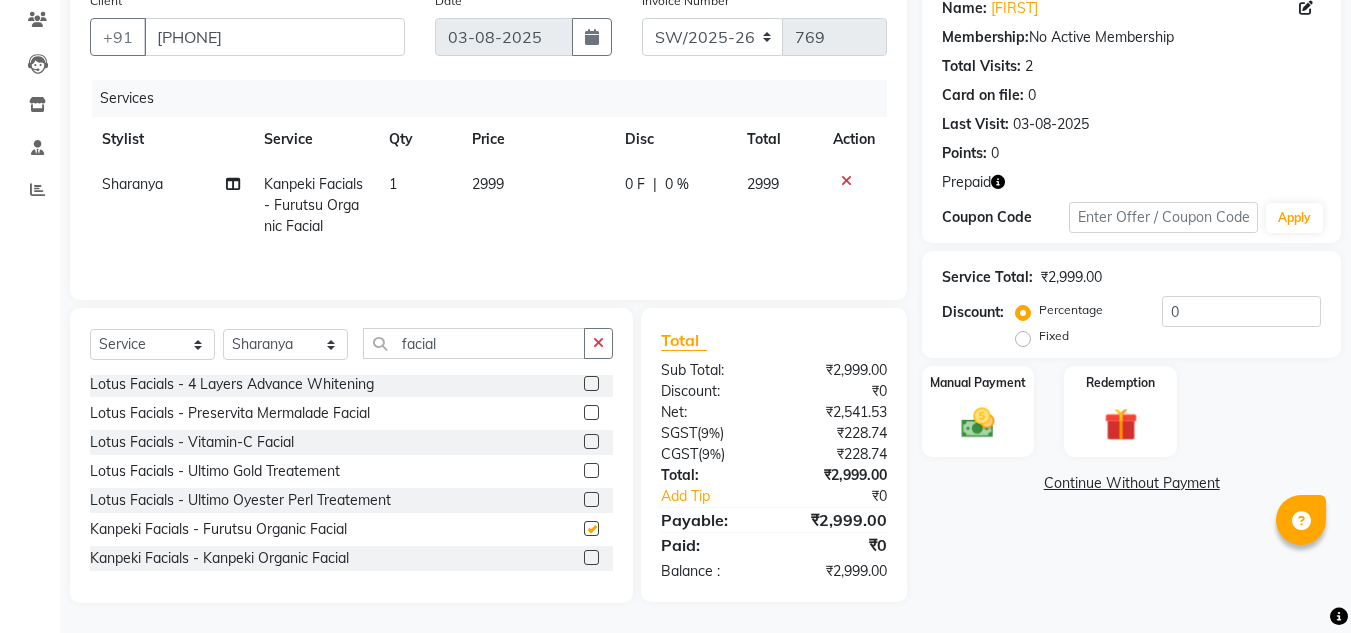 checkbox on "false" 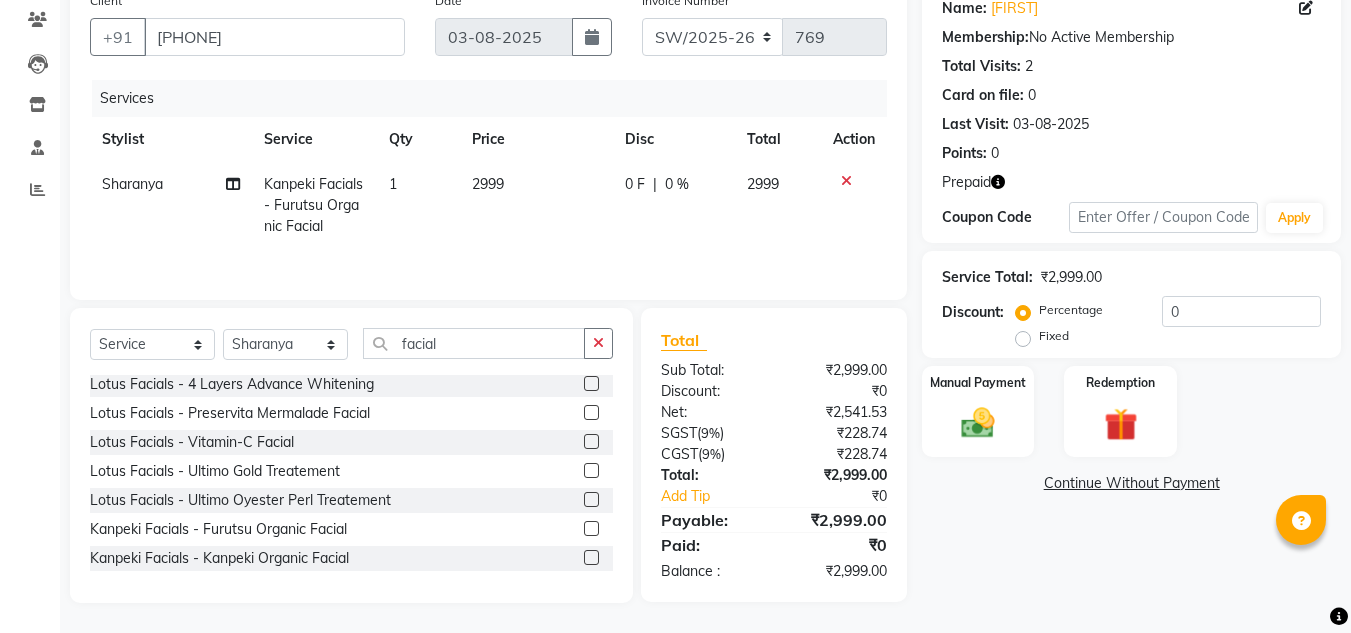 click on "0 %" 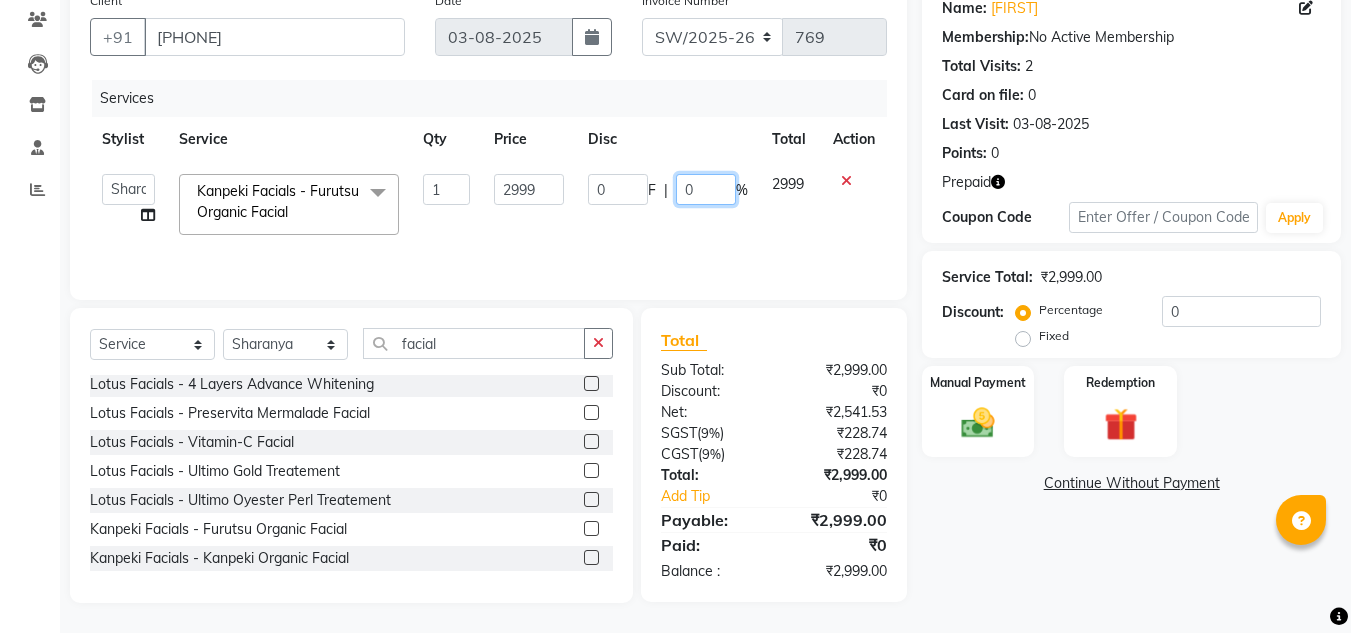 click on "0" 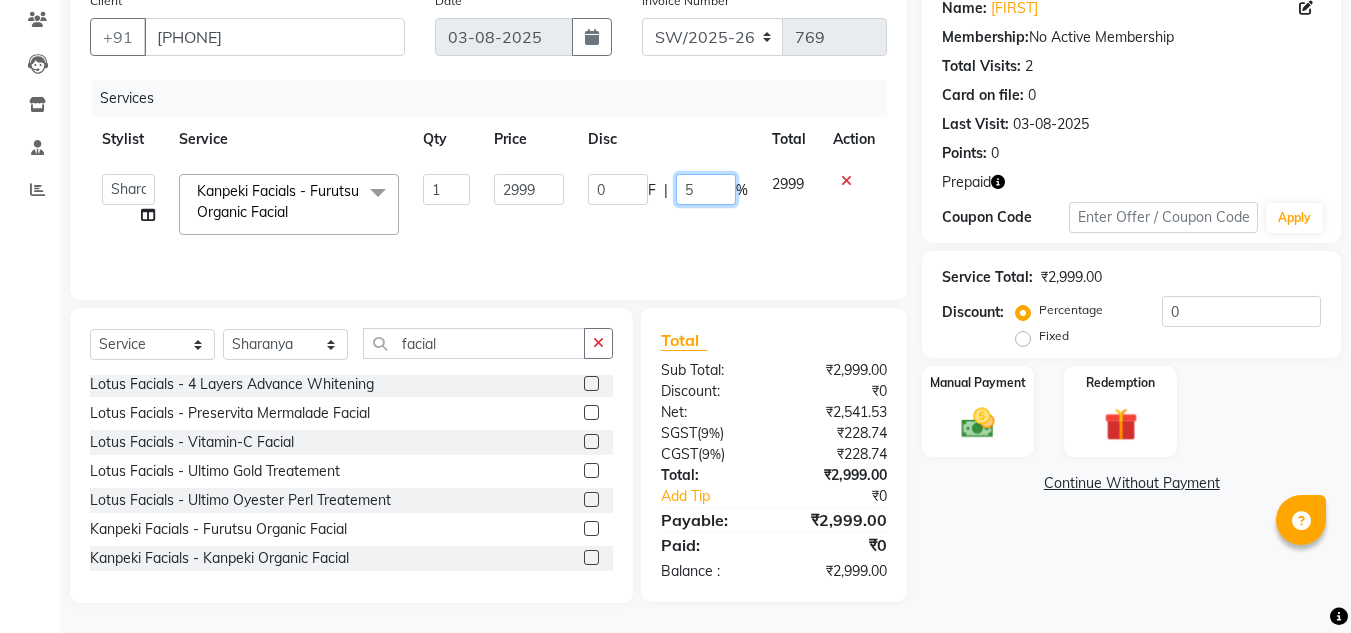 type on "50" 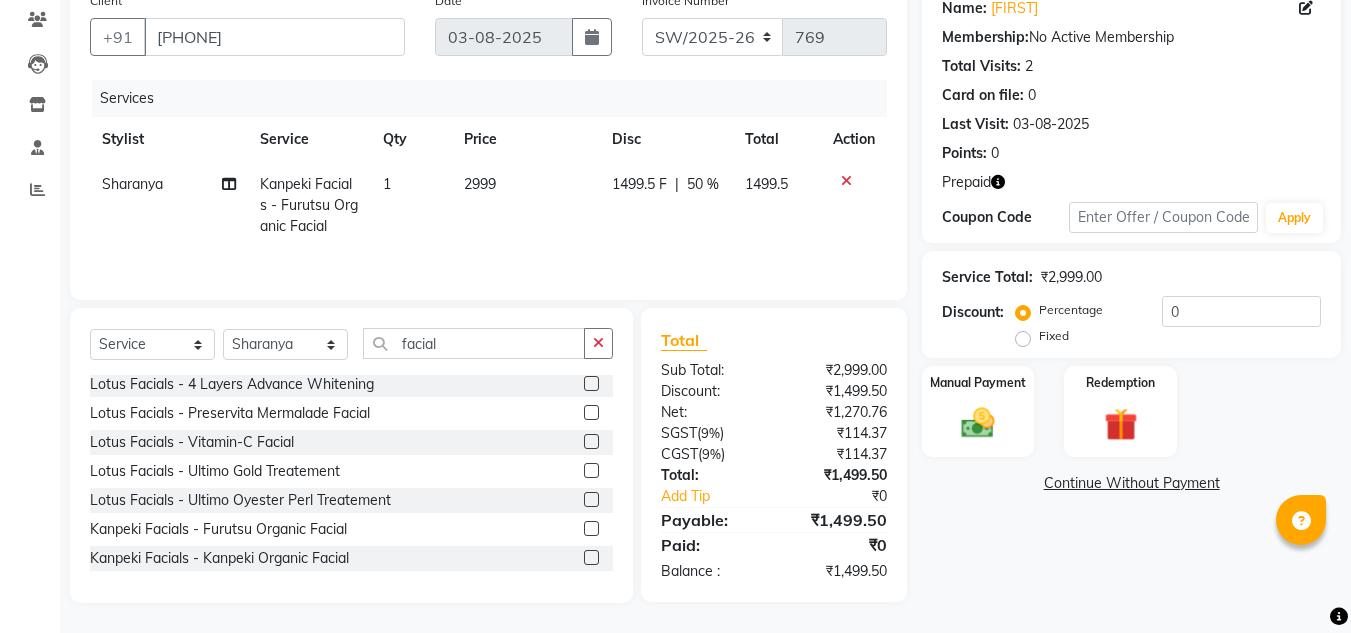 click on "1499.5 F | 50 %" 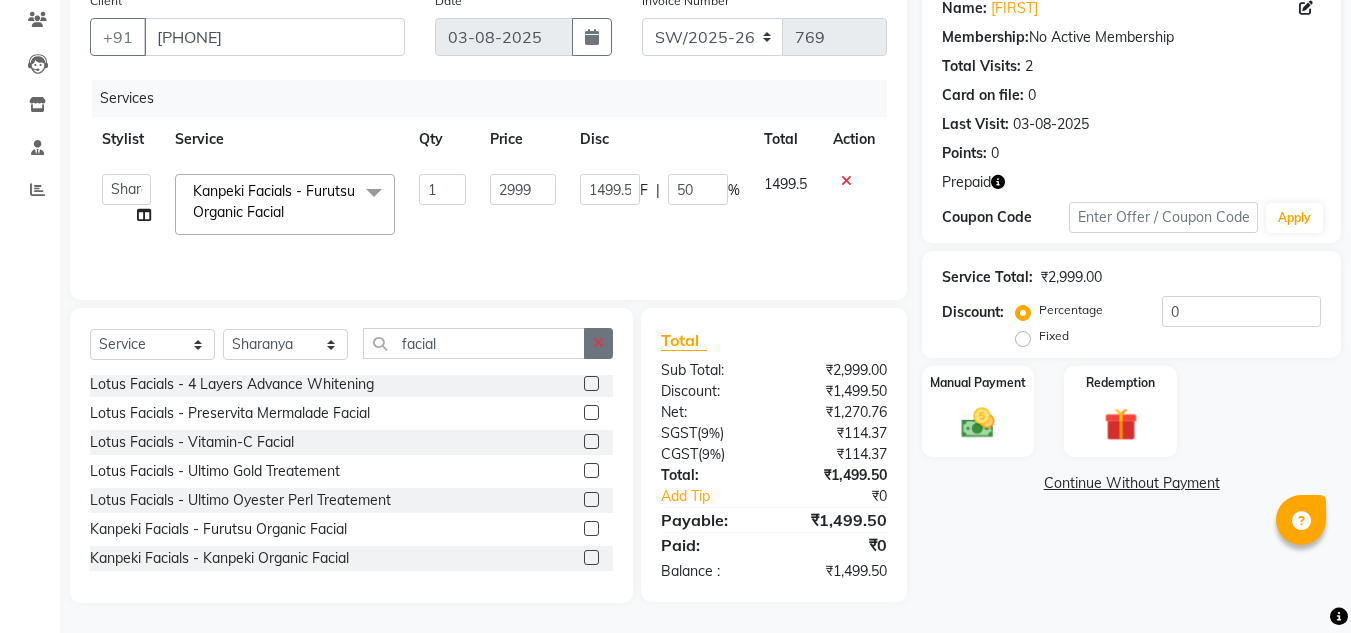 click 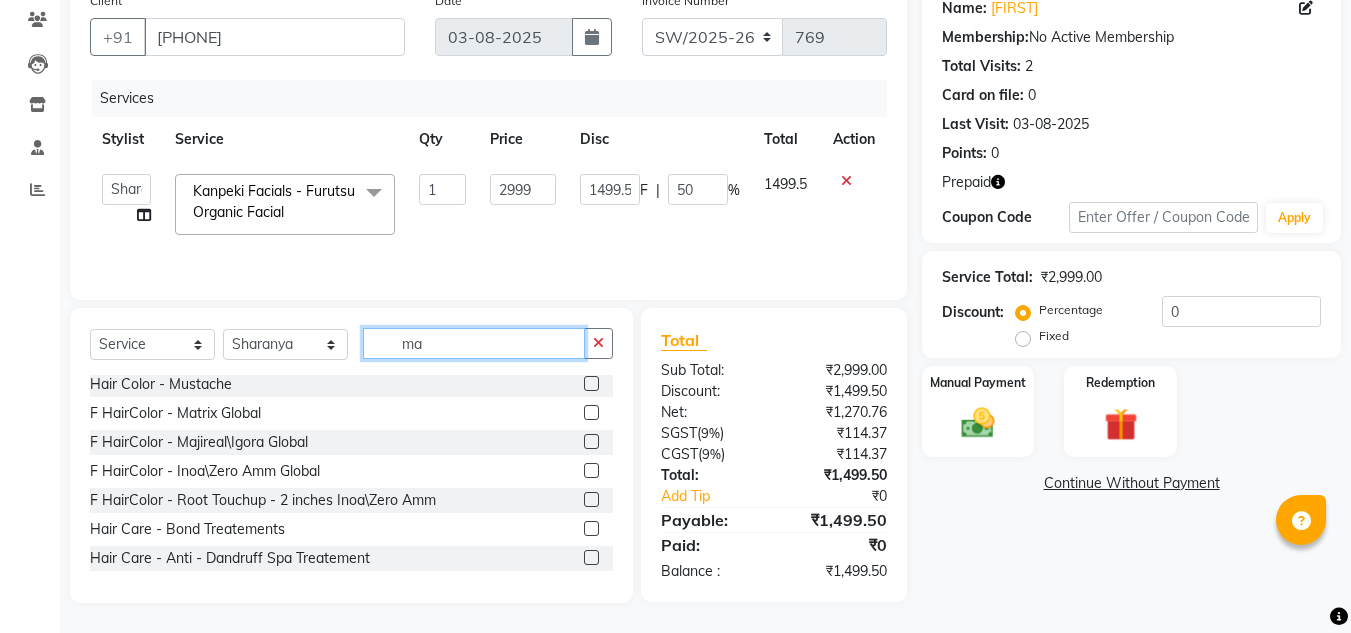 scroll, scrollTop: 0, scrollLeft: 0, axis: both 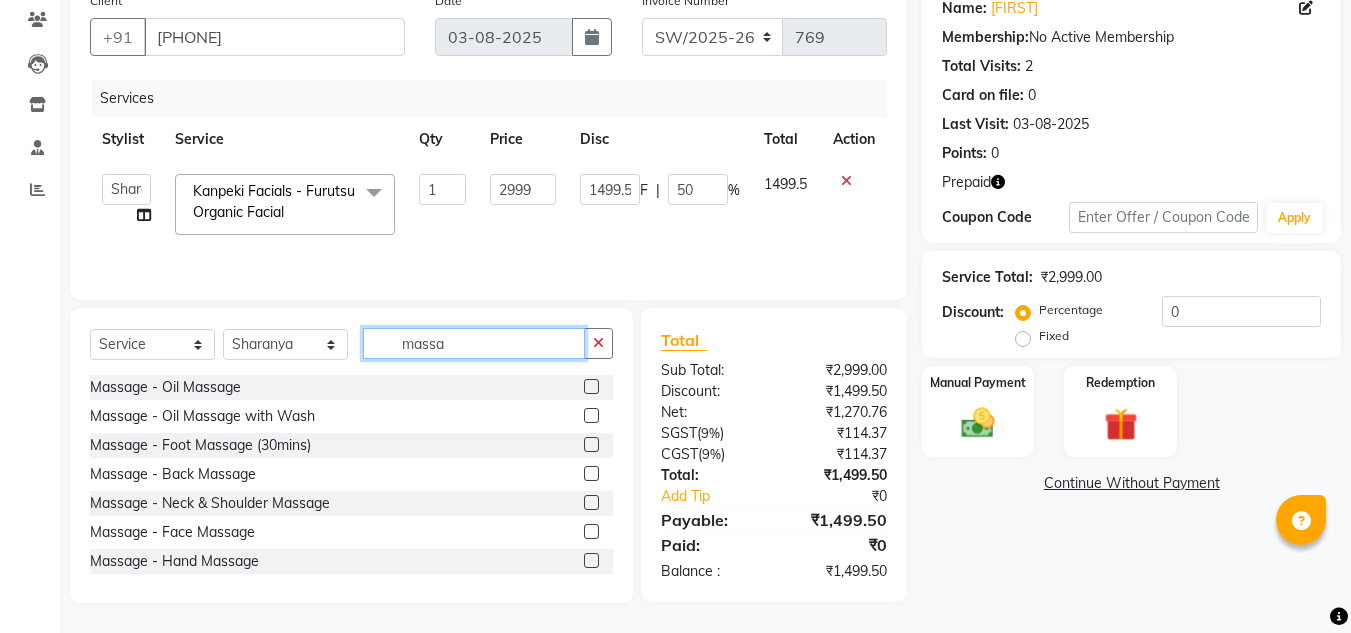 type on "massa" 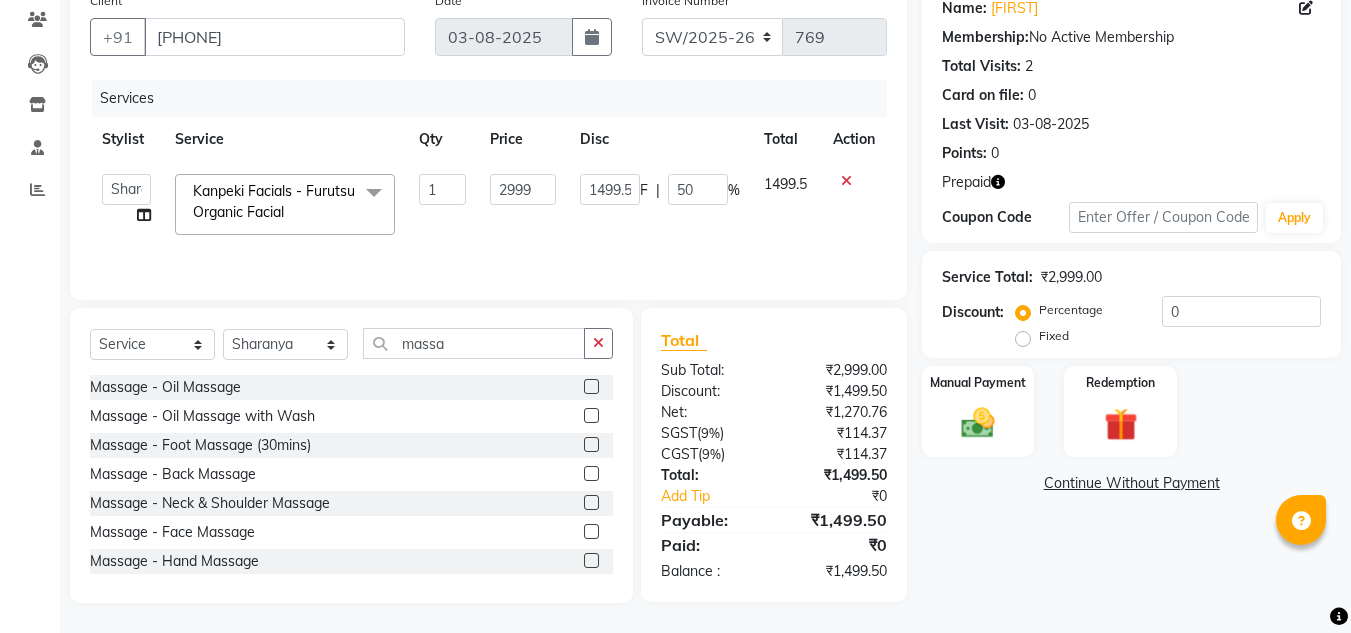 click 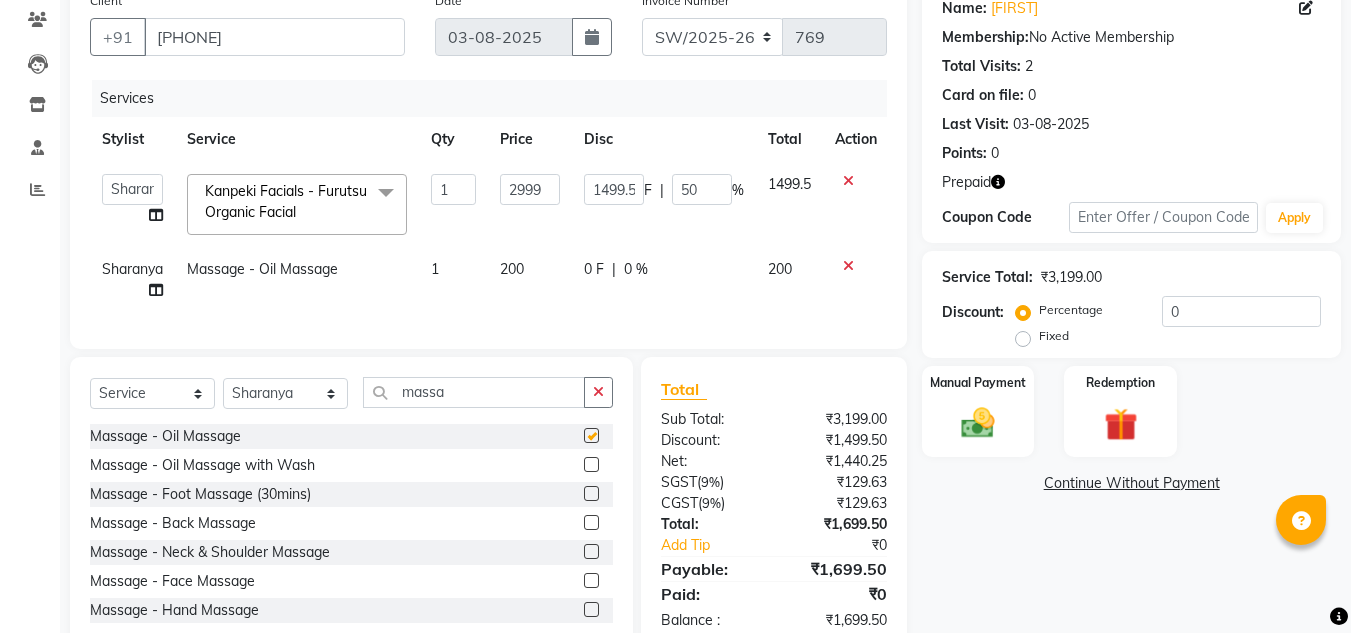 checkbox on "false" 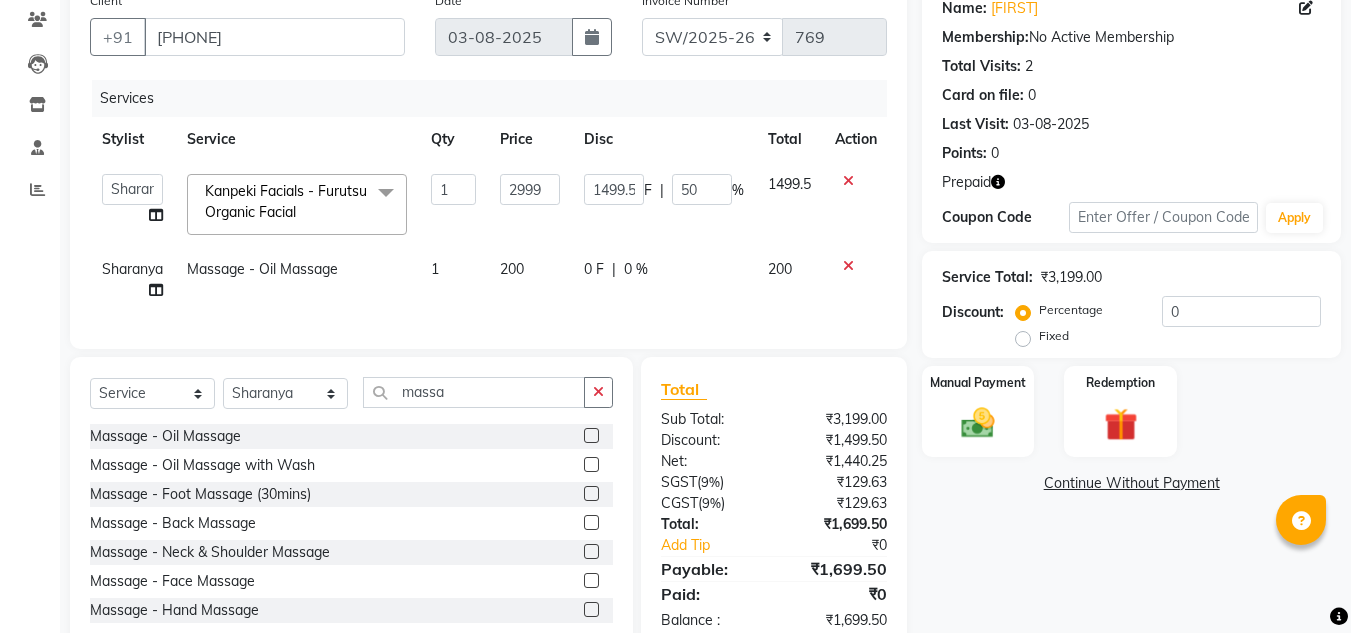 click on "200" 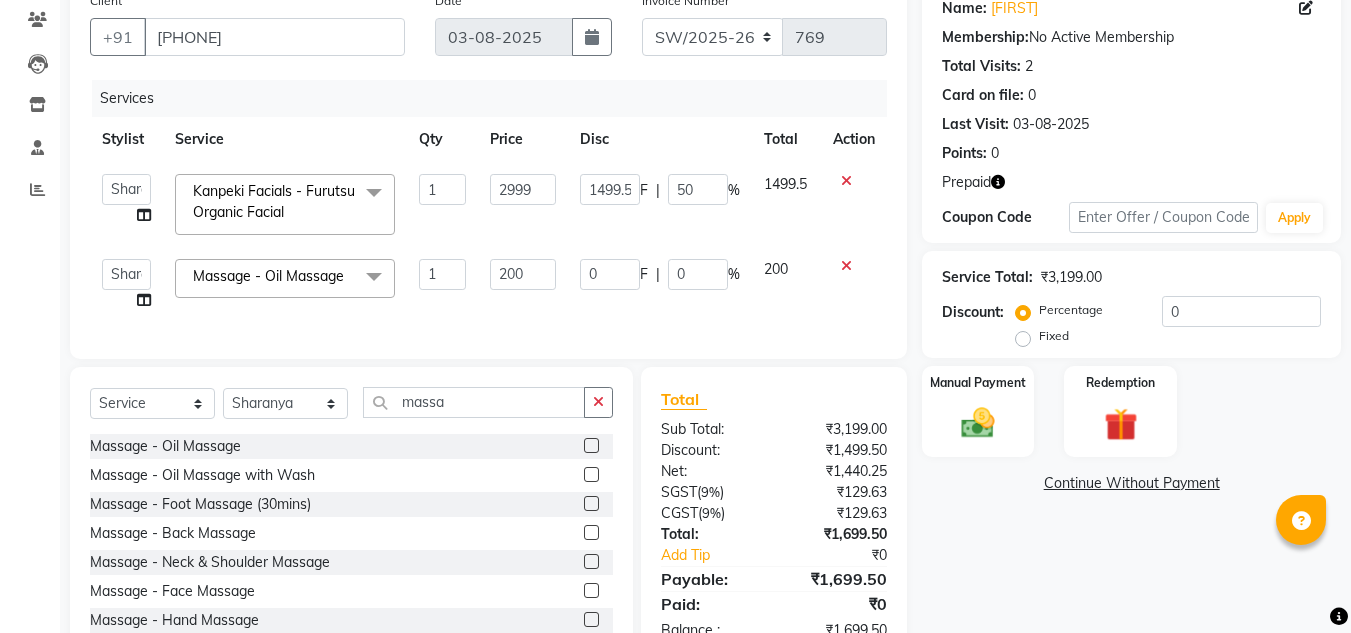 click on "200" 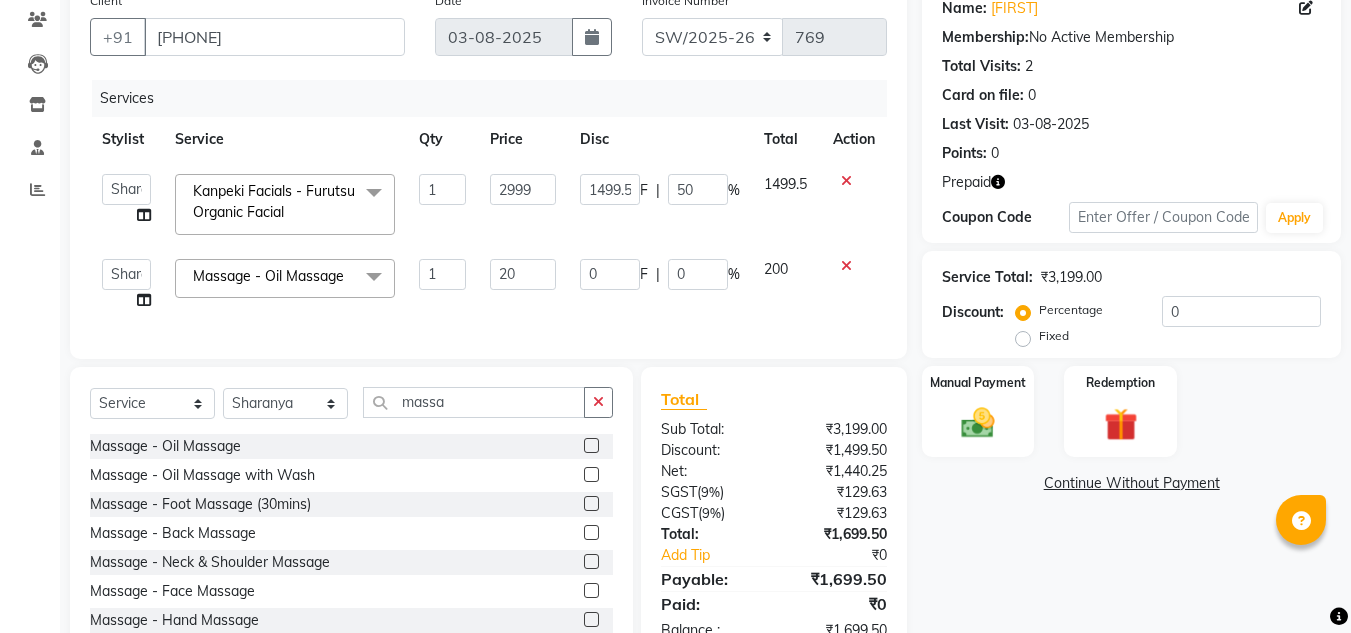 type on "2" 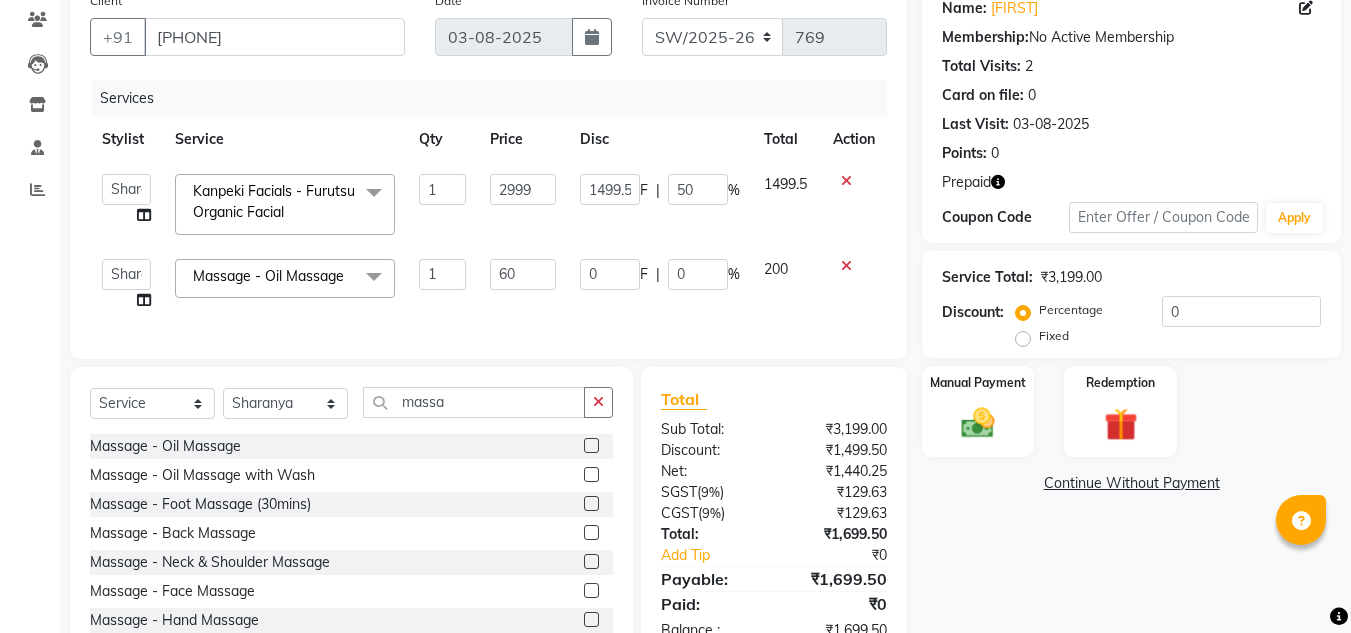 type on "600" 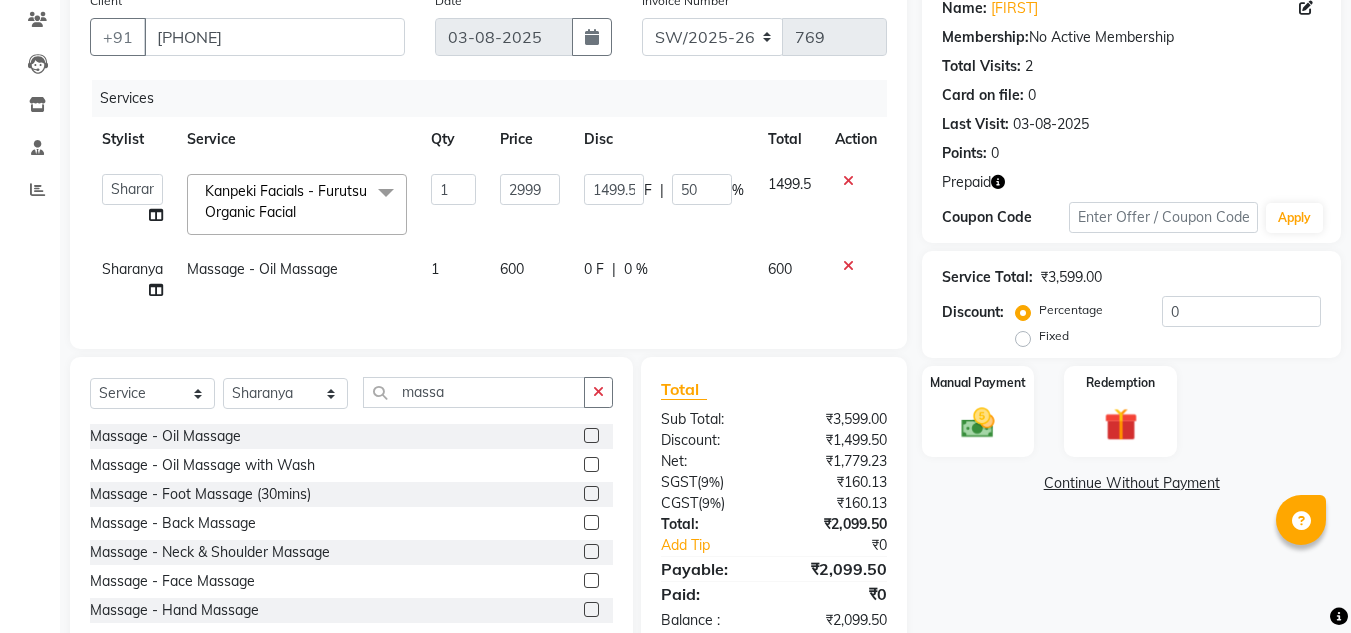 click on "0 F | 0 %" 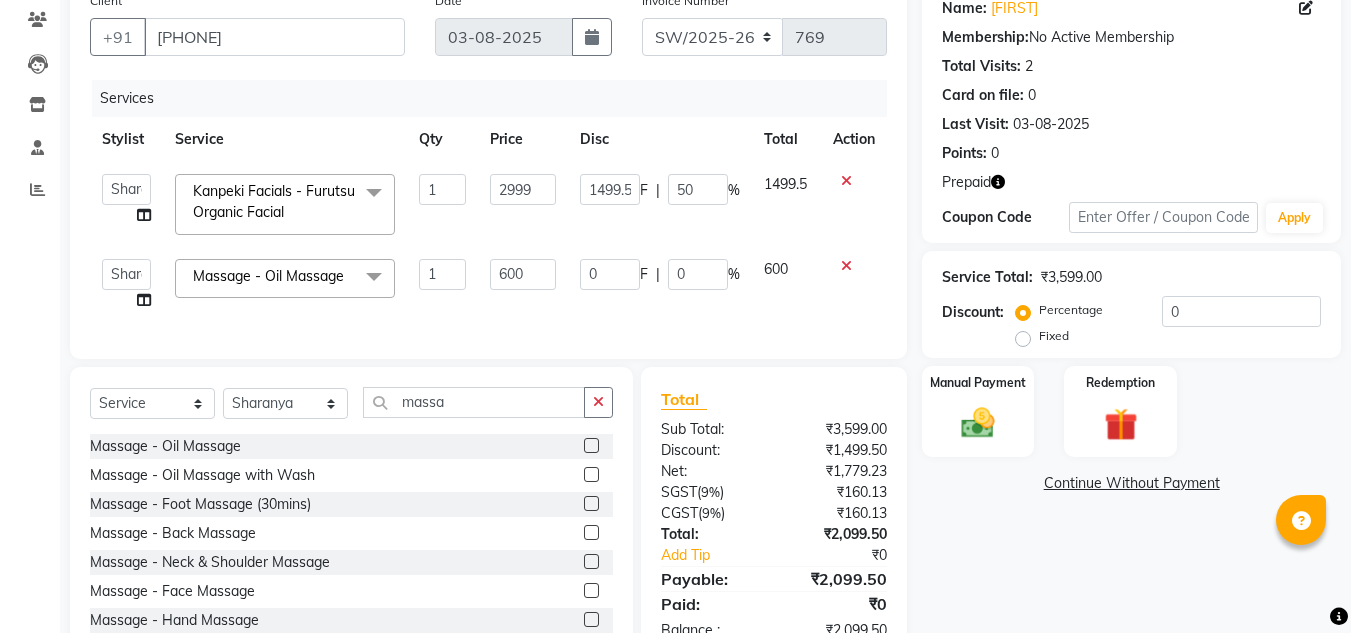 scroll, scrollTop: 242, scrollLeft: 0, axis: vertical 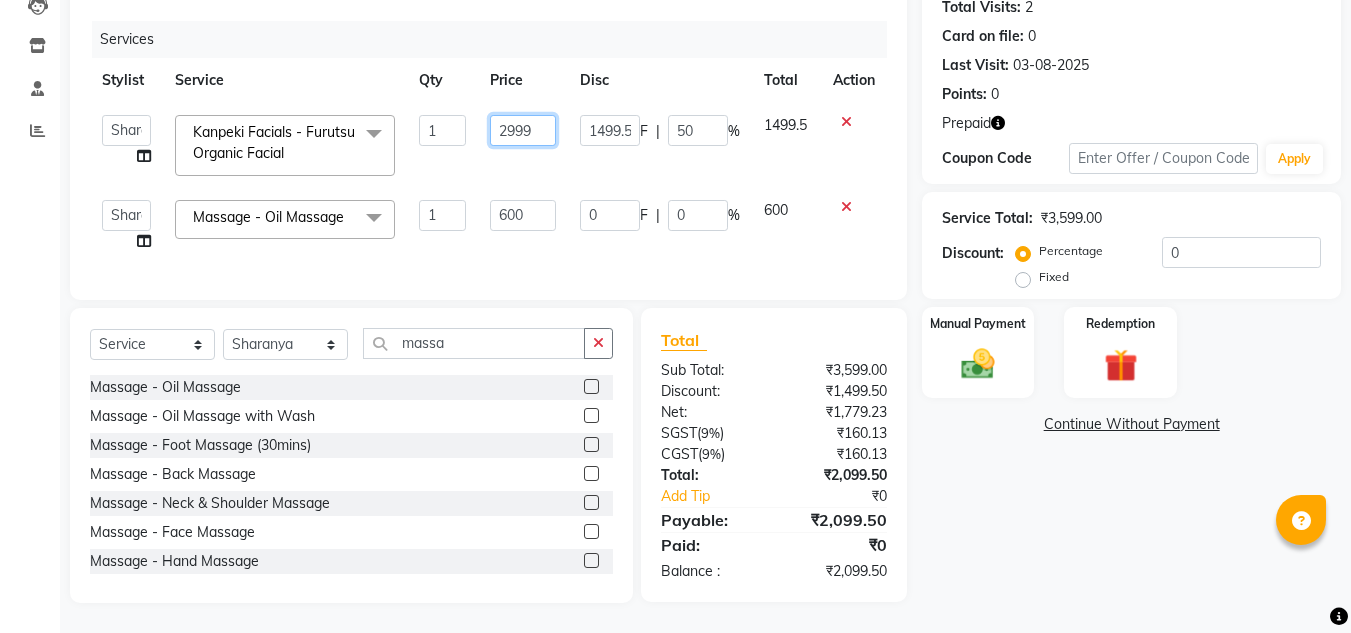 click on "2999" 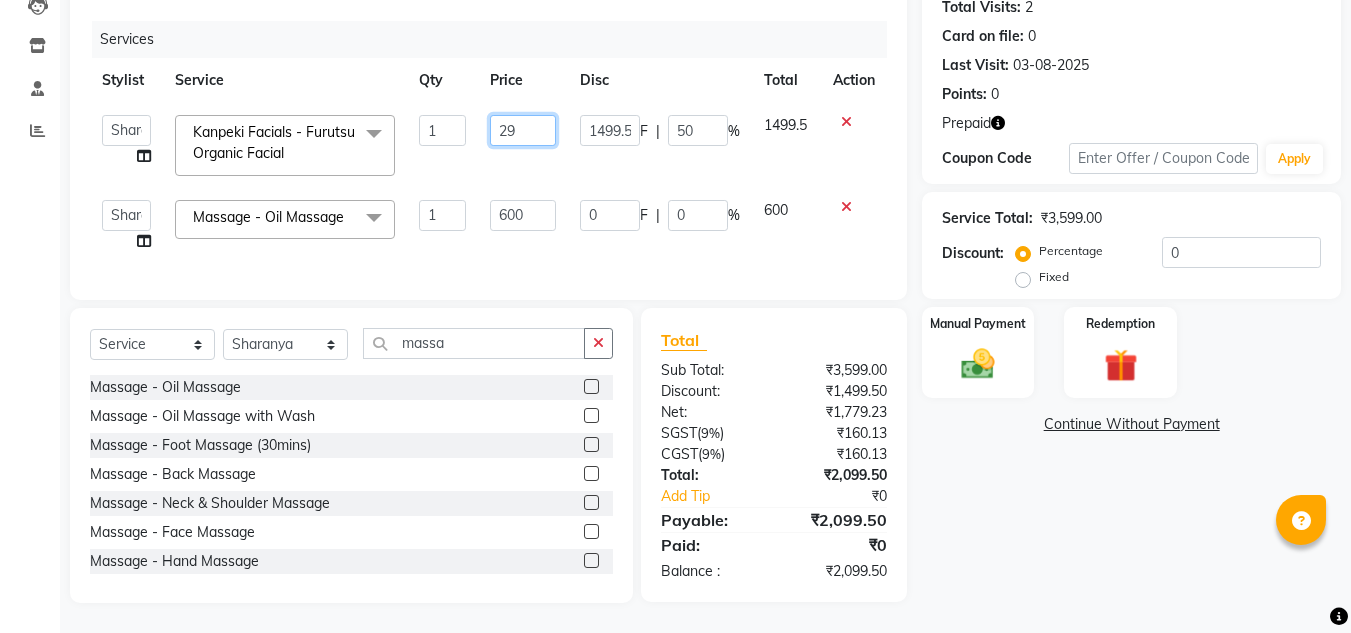 type on "2" 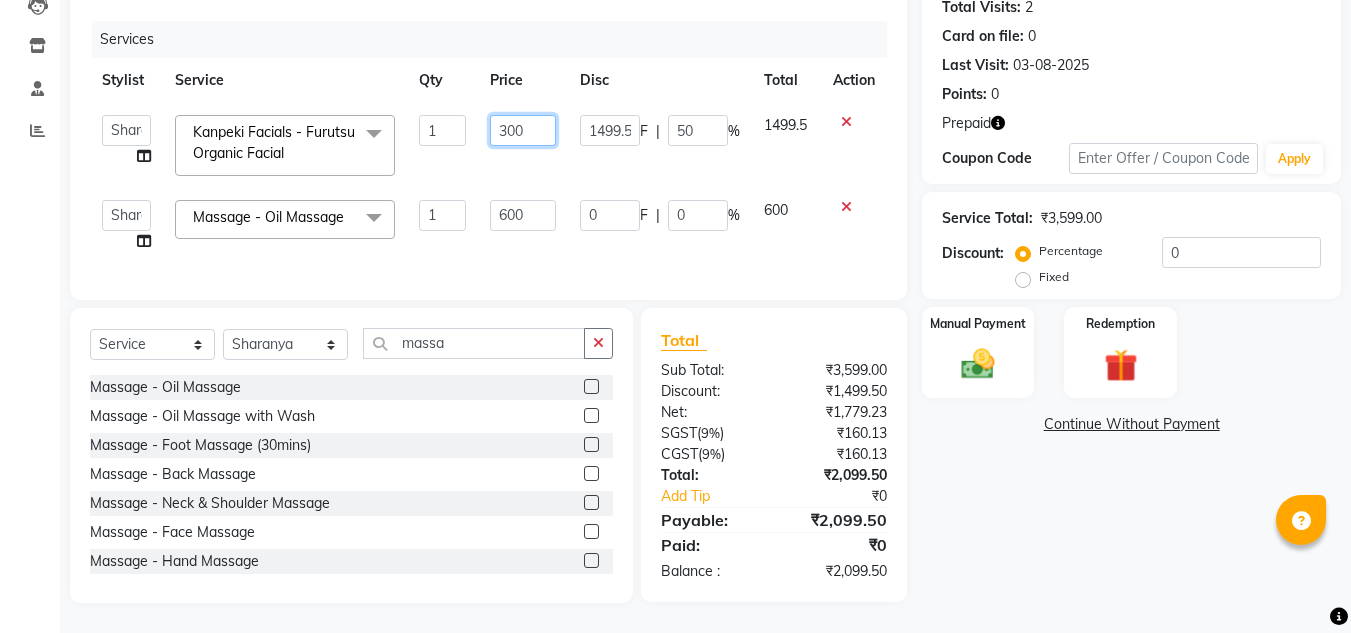 type on "3000" 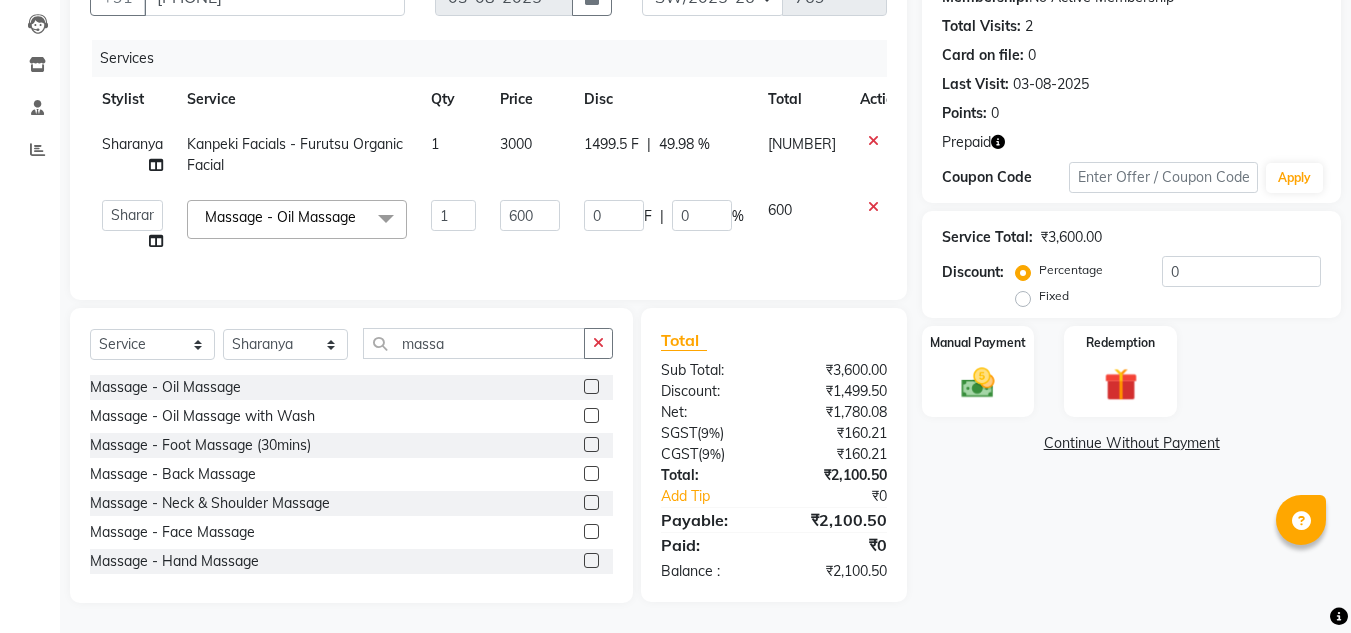 scroll, scrollTop: 223, scrollLeft: 0, axis: vertical 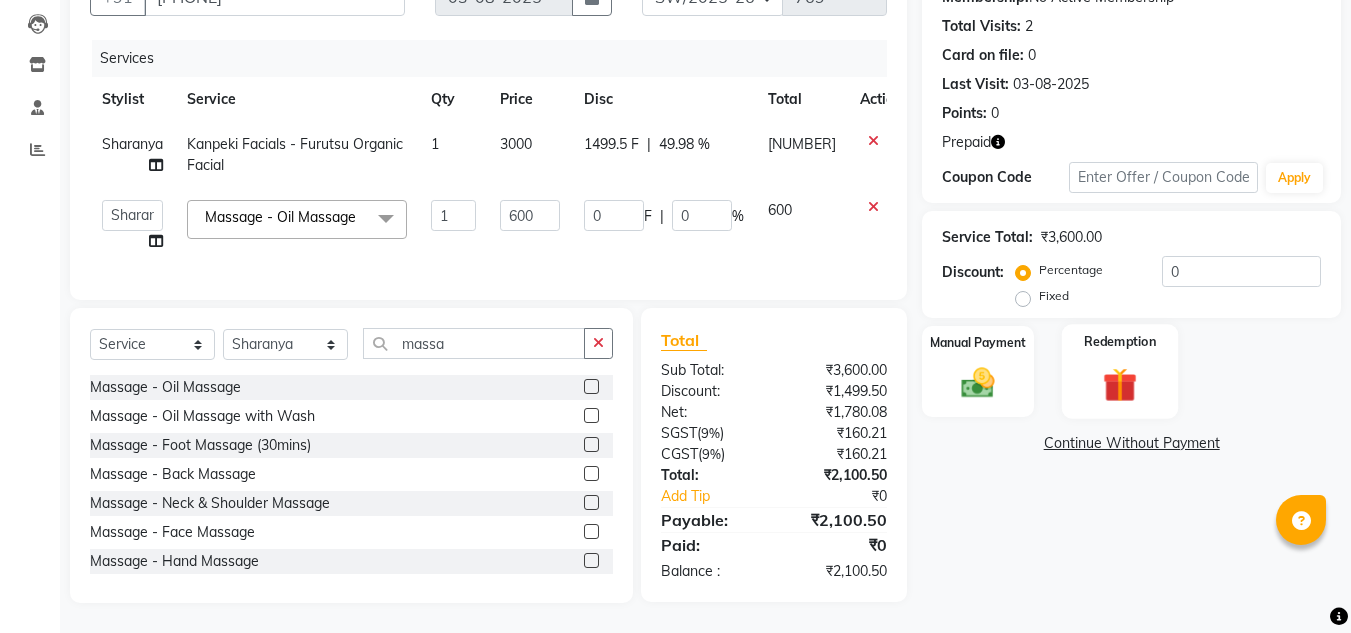 click 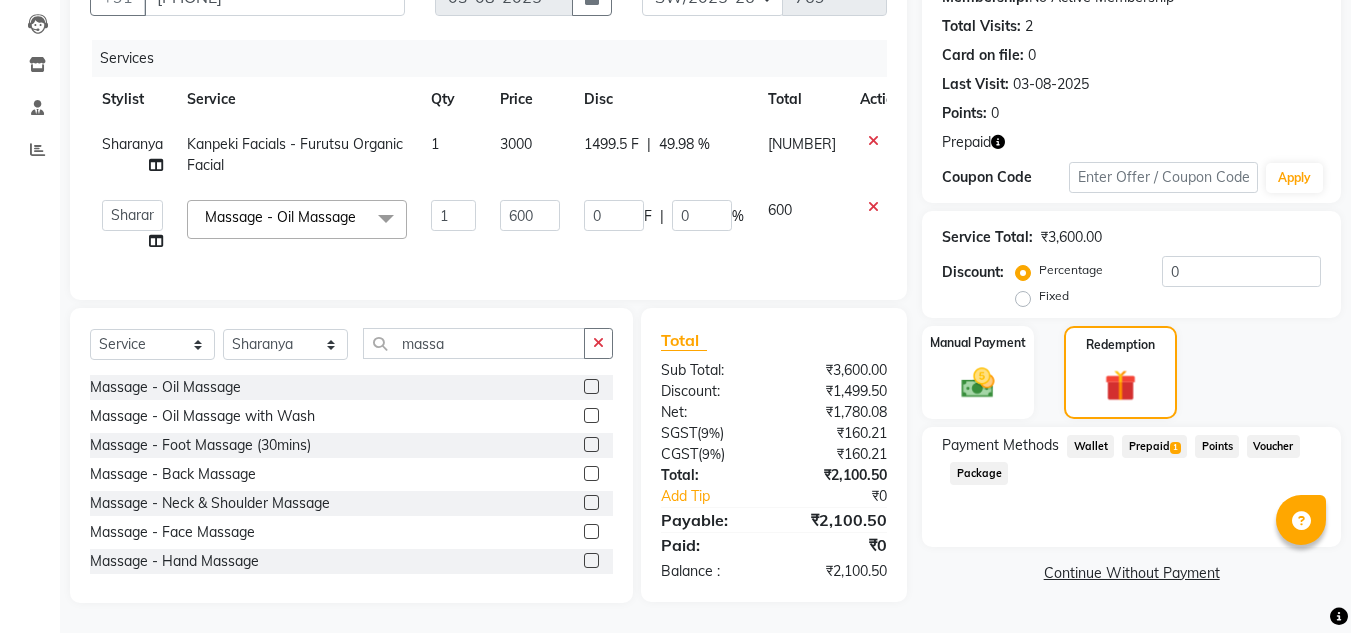 click on "Prepaid  1" 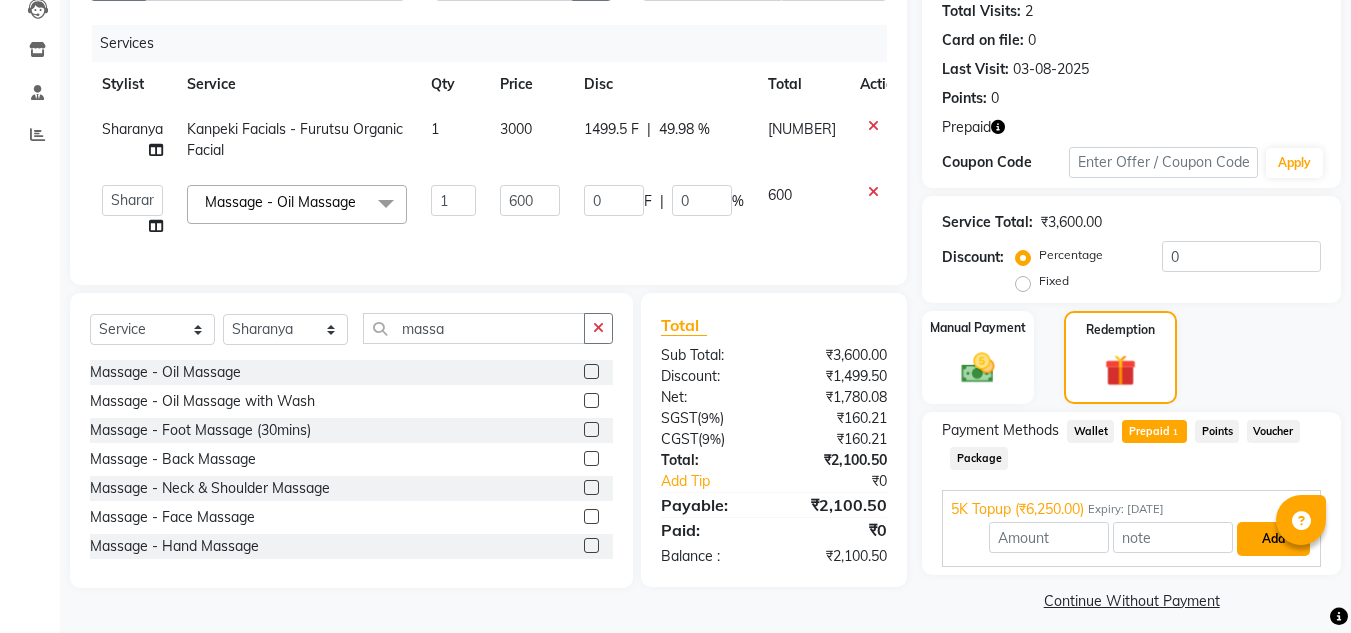 click on "Add" at bounding box center [1273, 539] 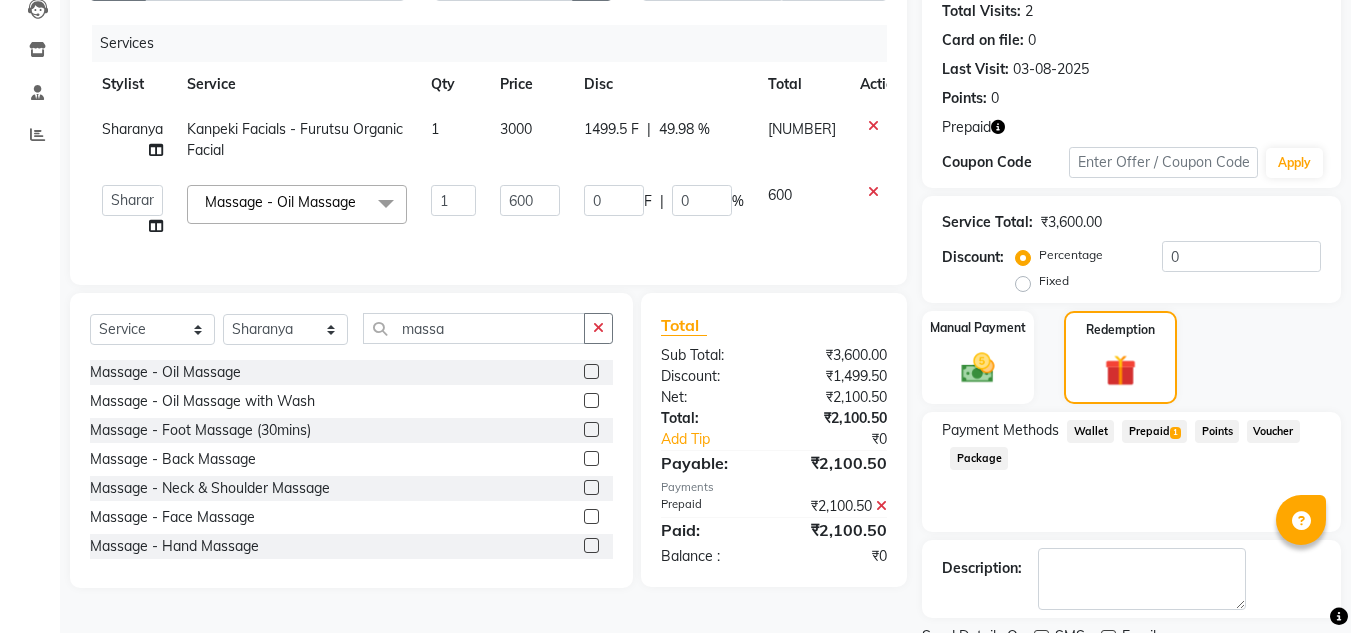 scroll, scrollTop: 306, scrollLeft: 0, axis: vertical 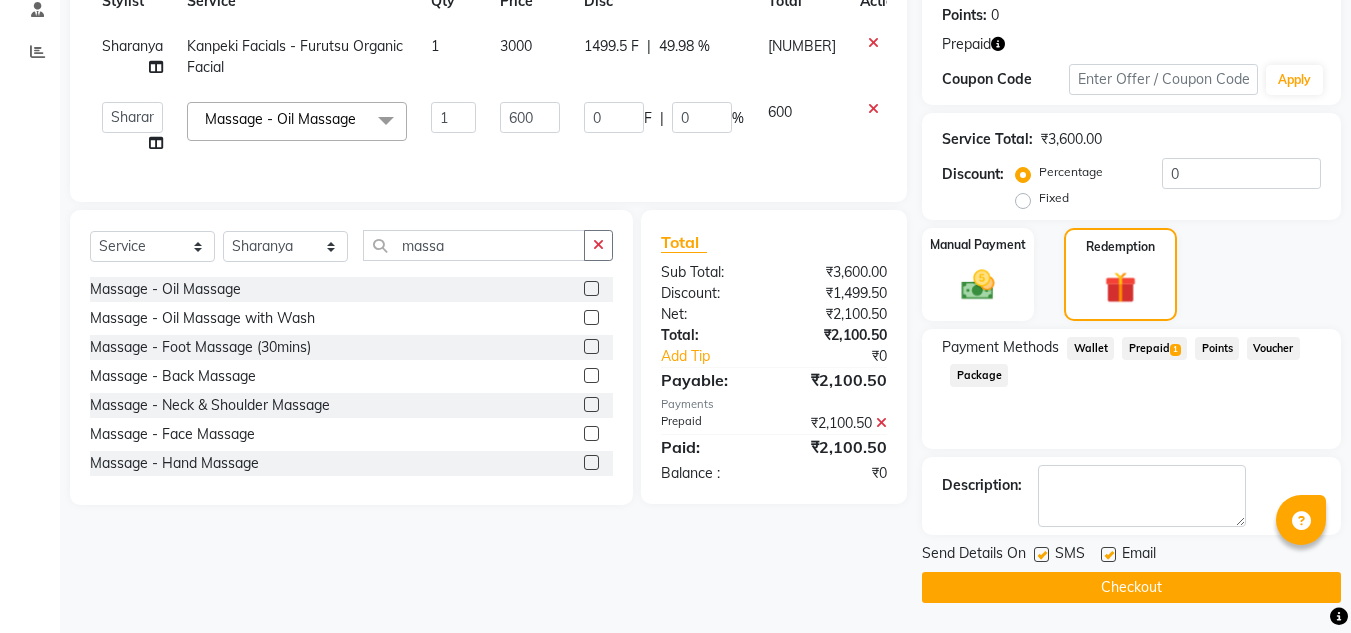 click on "Checkout" 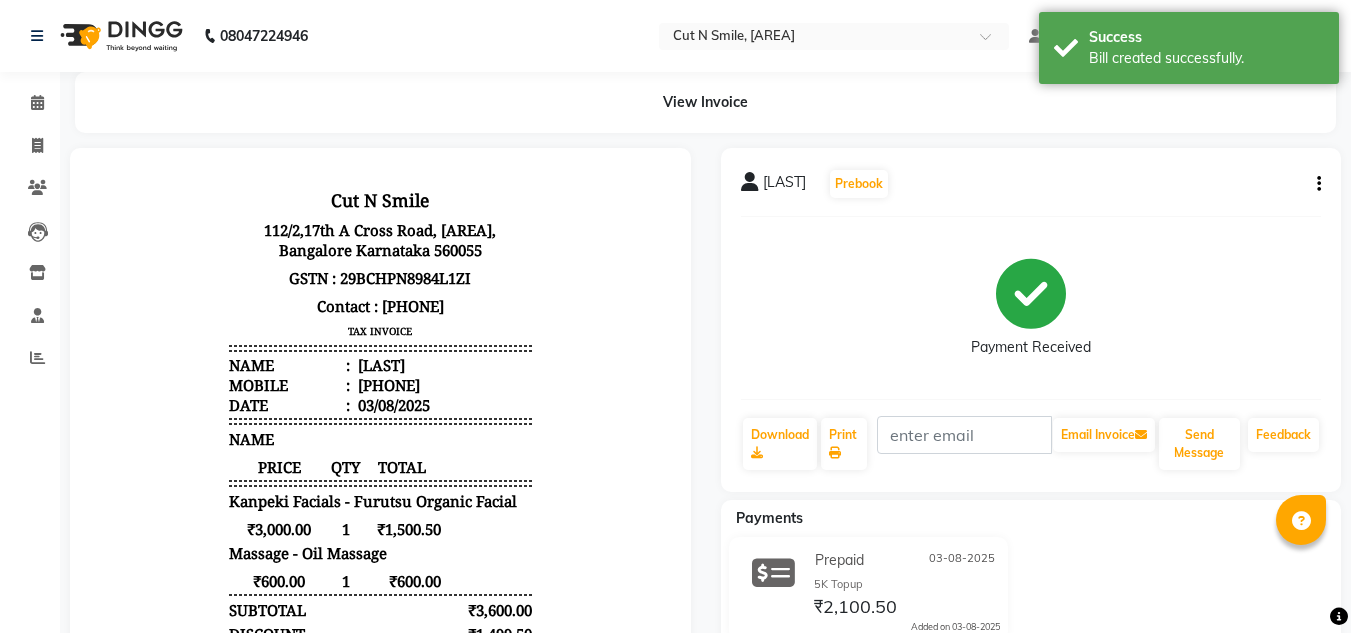 scroll, scrollTop: 0, scrollLeft: 0, axis: both 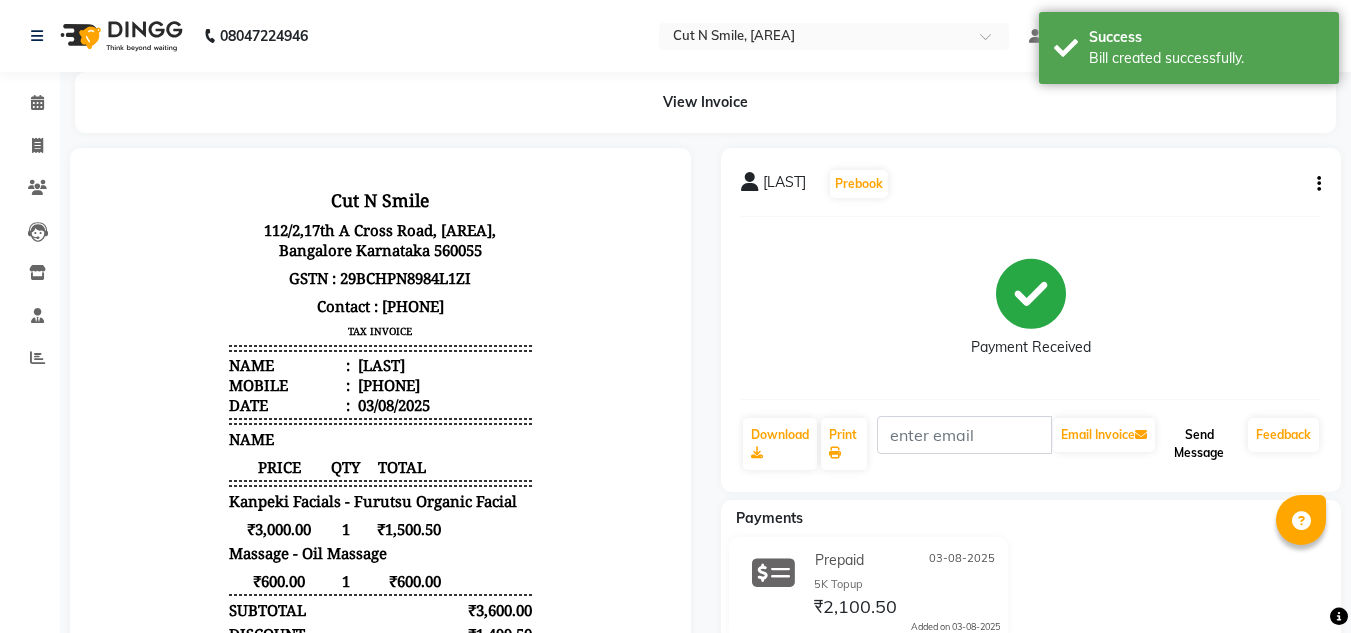 click on "Send Message" 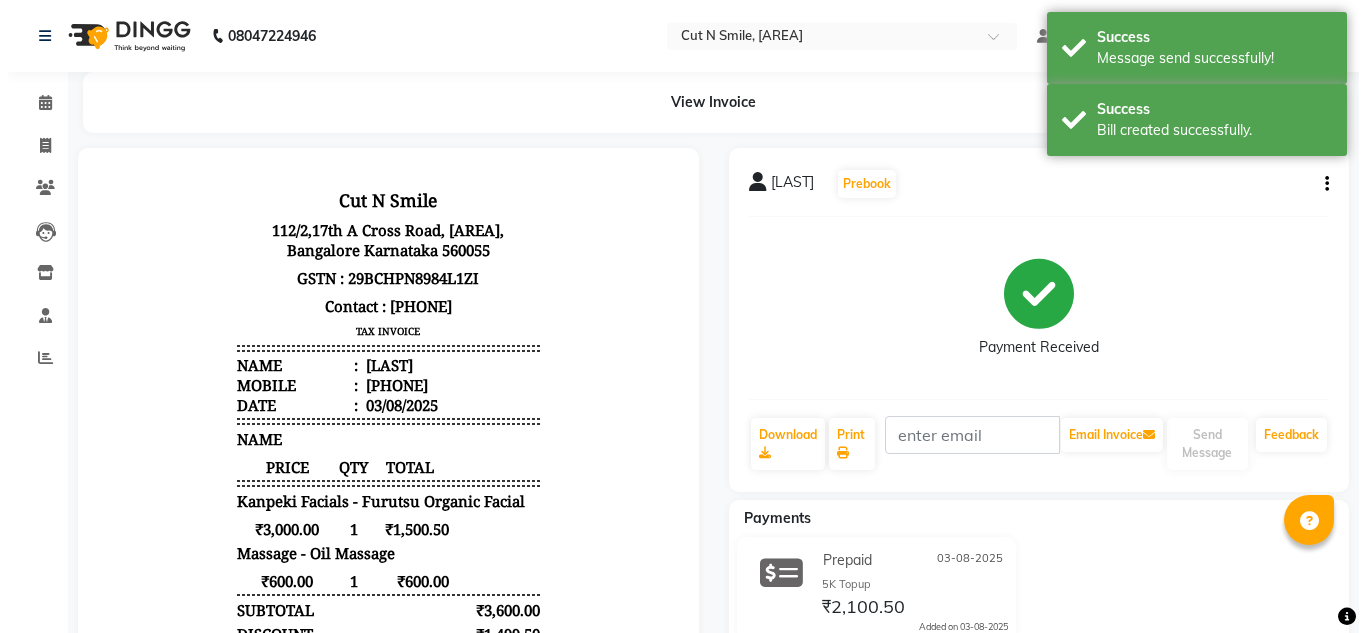 scroll, scrollTop: 16, scrollLeft: 0, axis: vertical 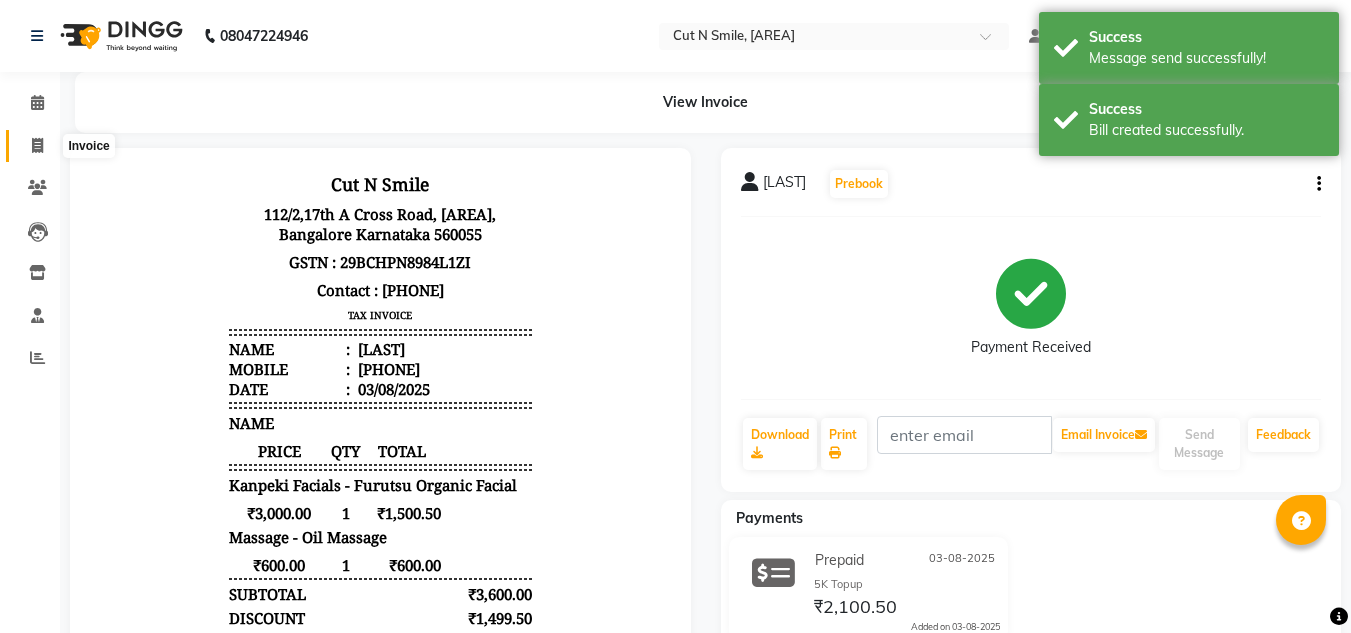 click 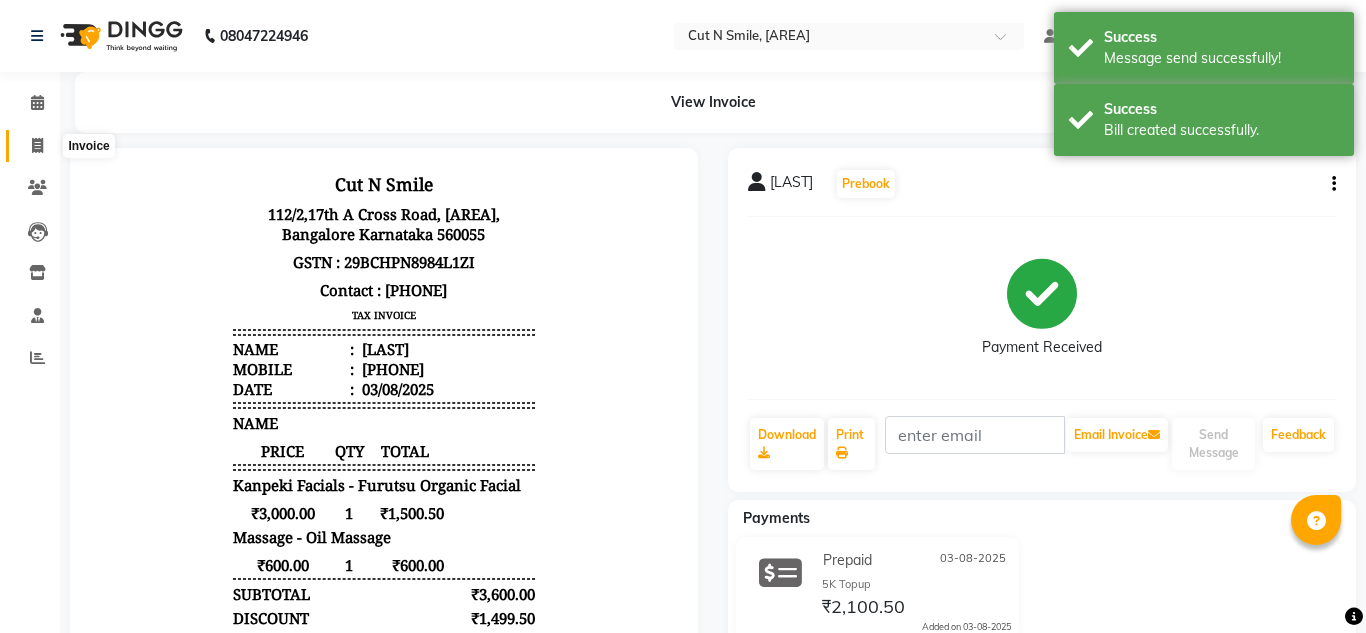 select on "service" 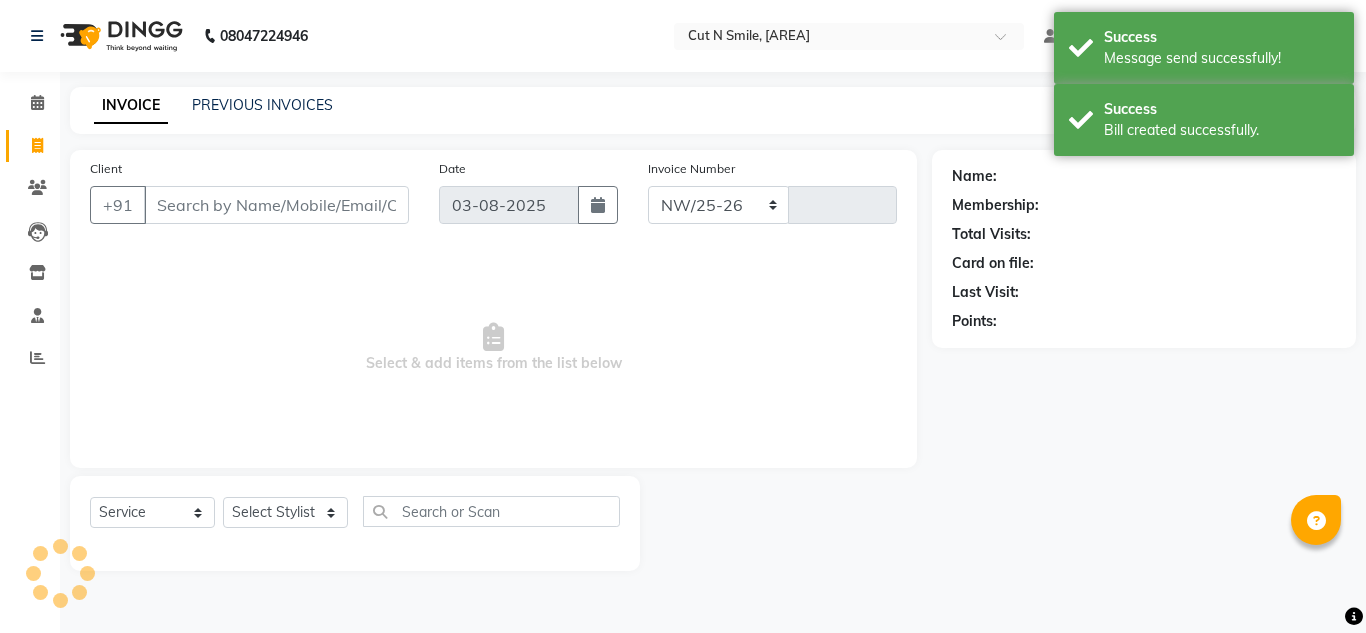 select on "7223" 